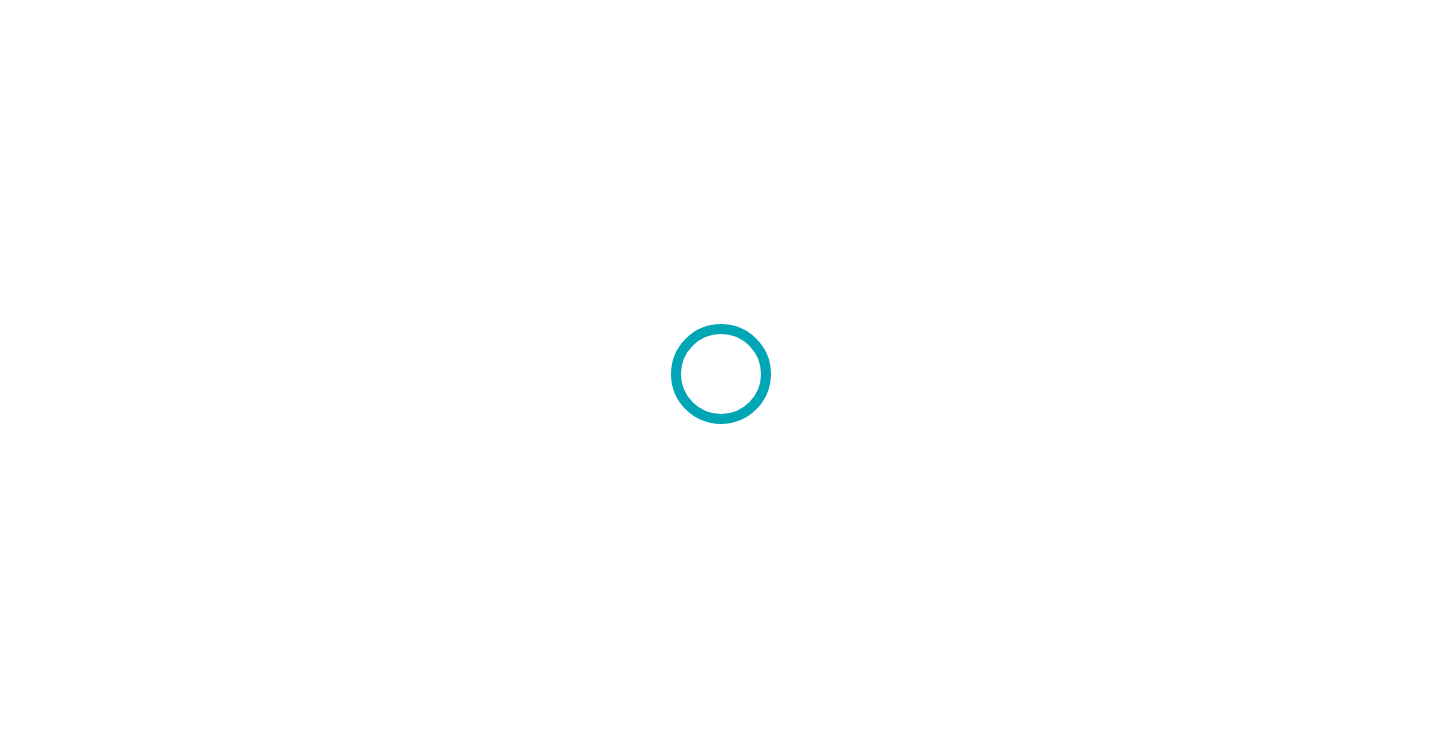 scroll, scrollTop: 0, scrollLeft: 0, axis: both 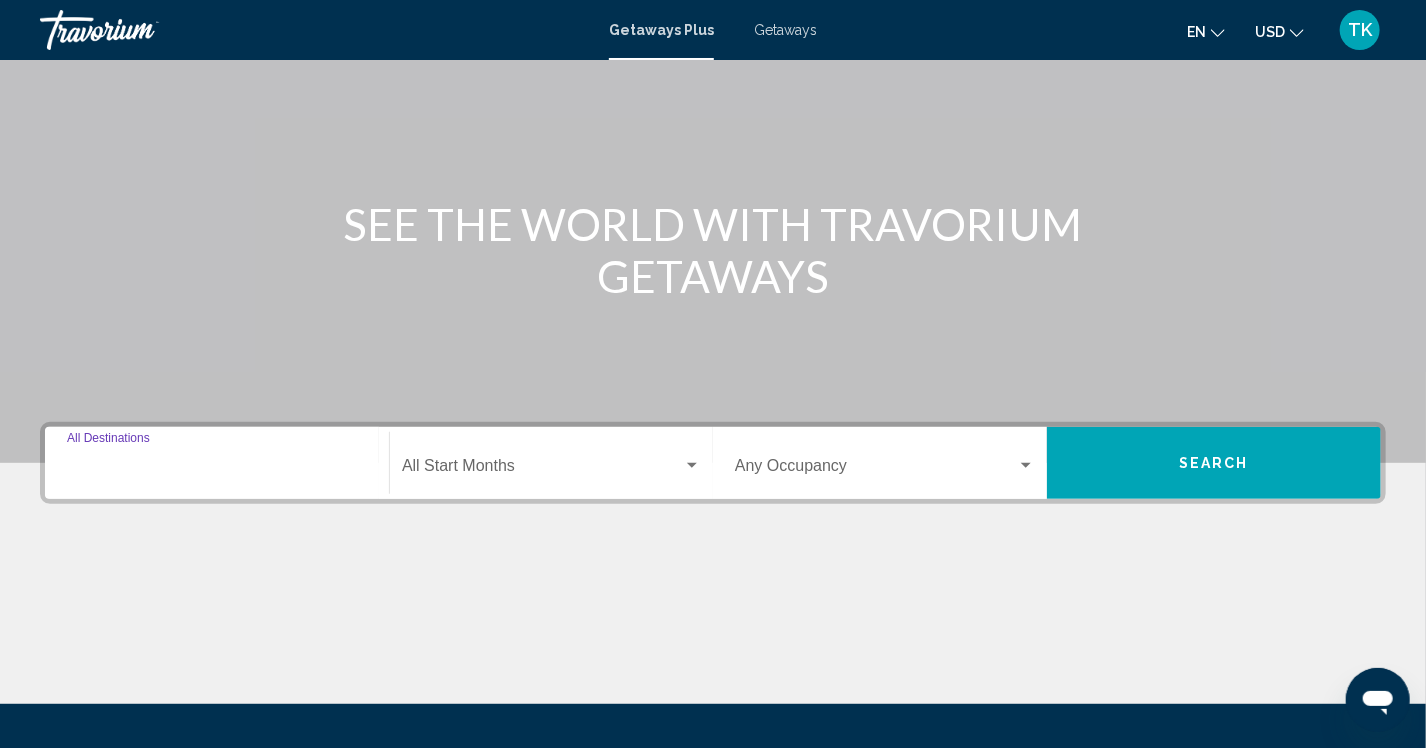 click on "Destination All Destinations" at bounding box center (217, 470) 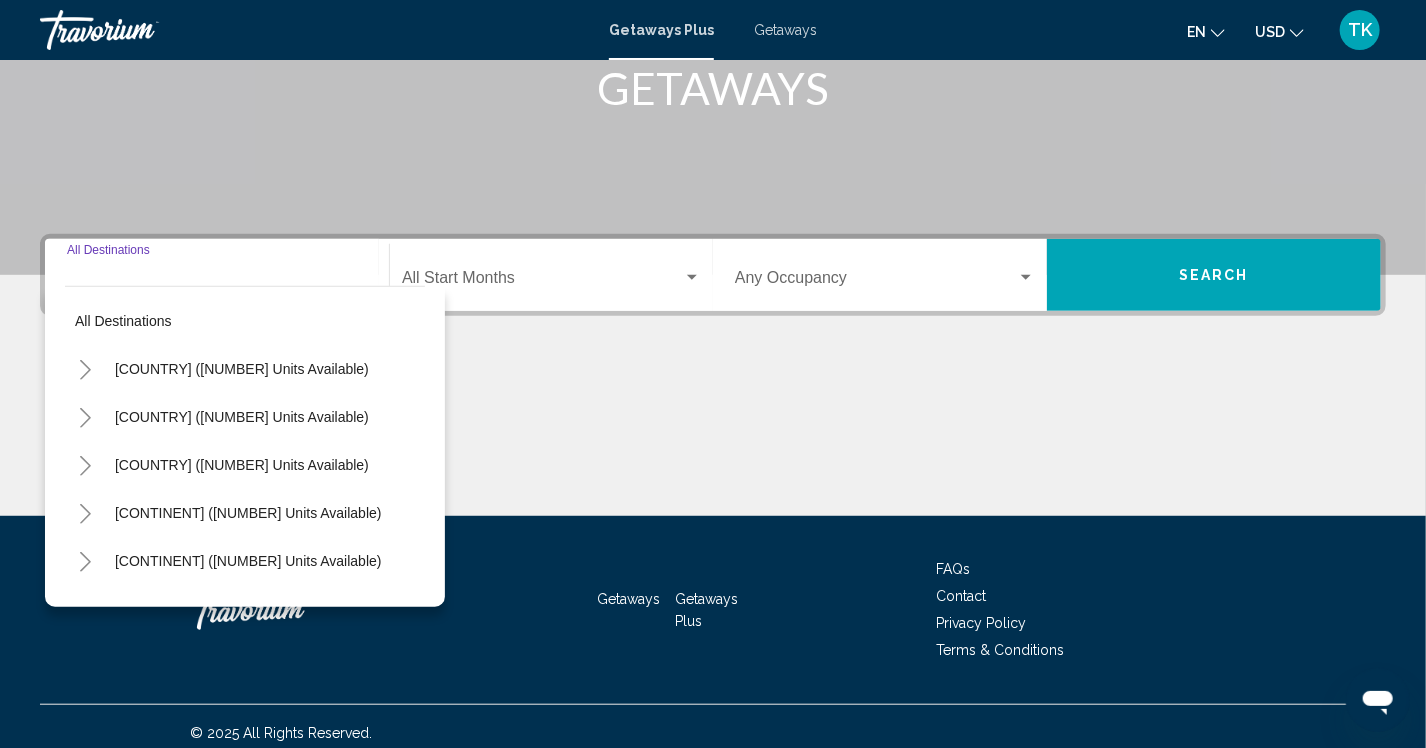 scroll, scrollTop: 337, scrollLeft: 0, axis: vertical 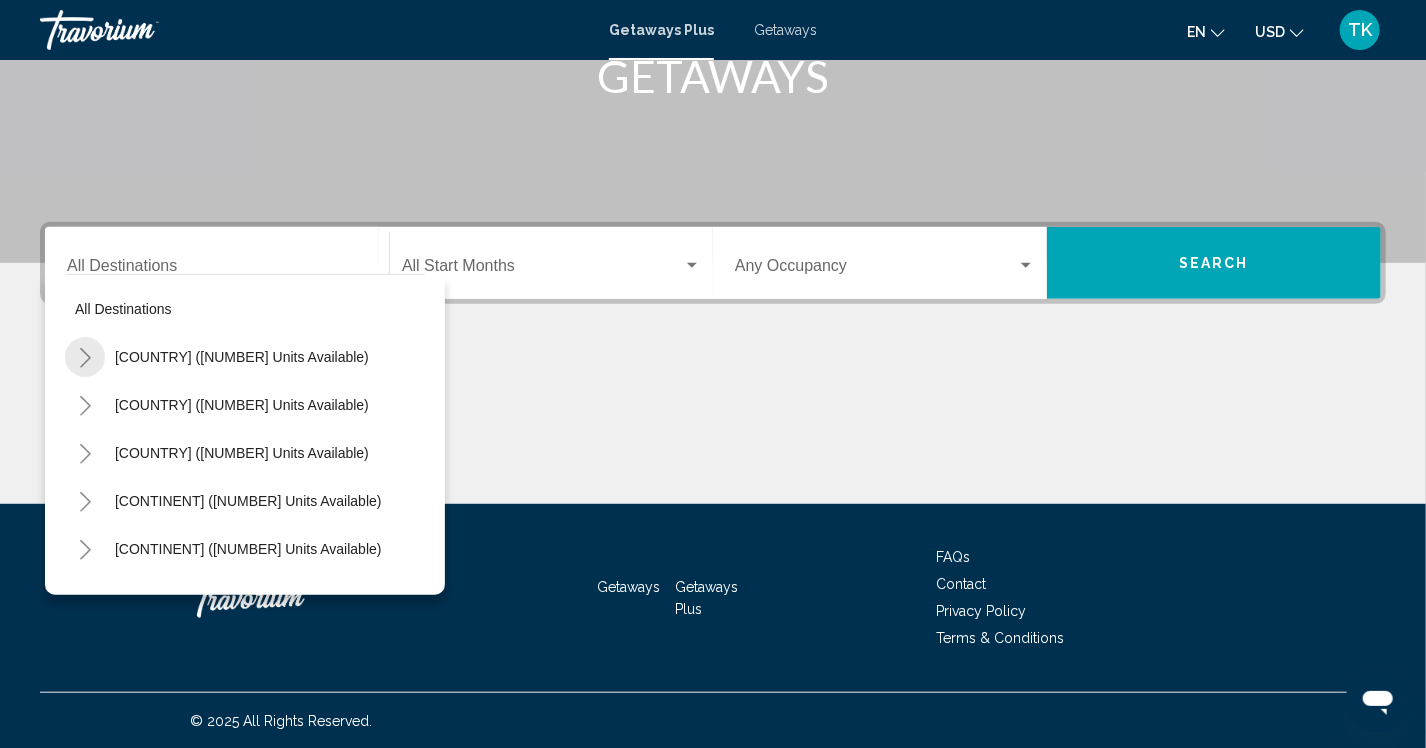 click at bounding box center [85, 358] 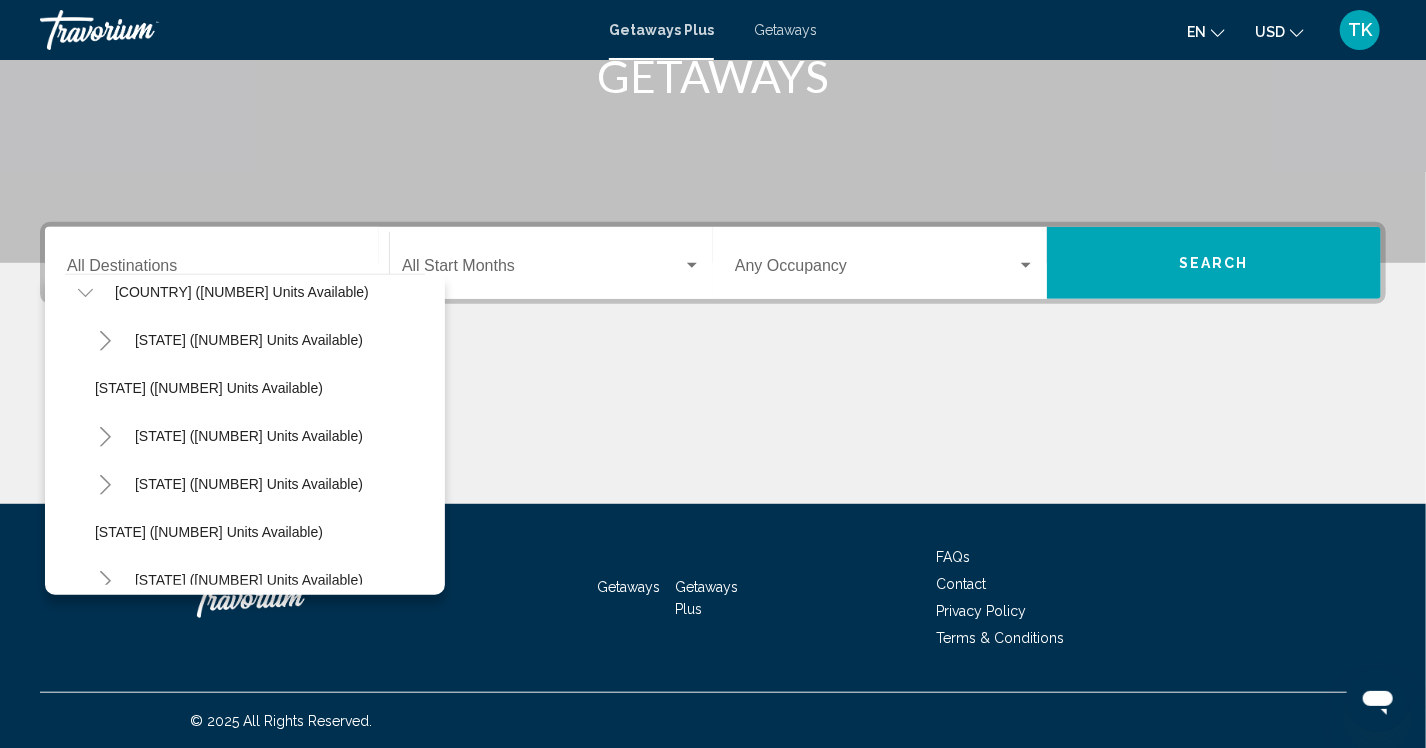 scroll, scrollTop: 100, scrollLeft: 0, axis: vertical 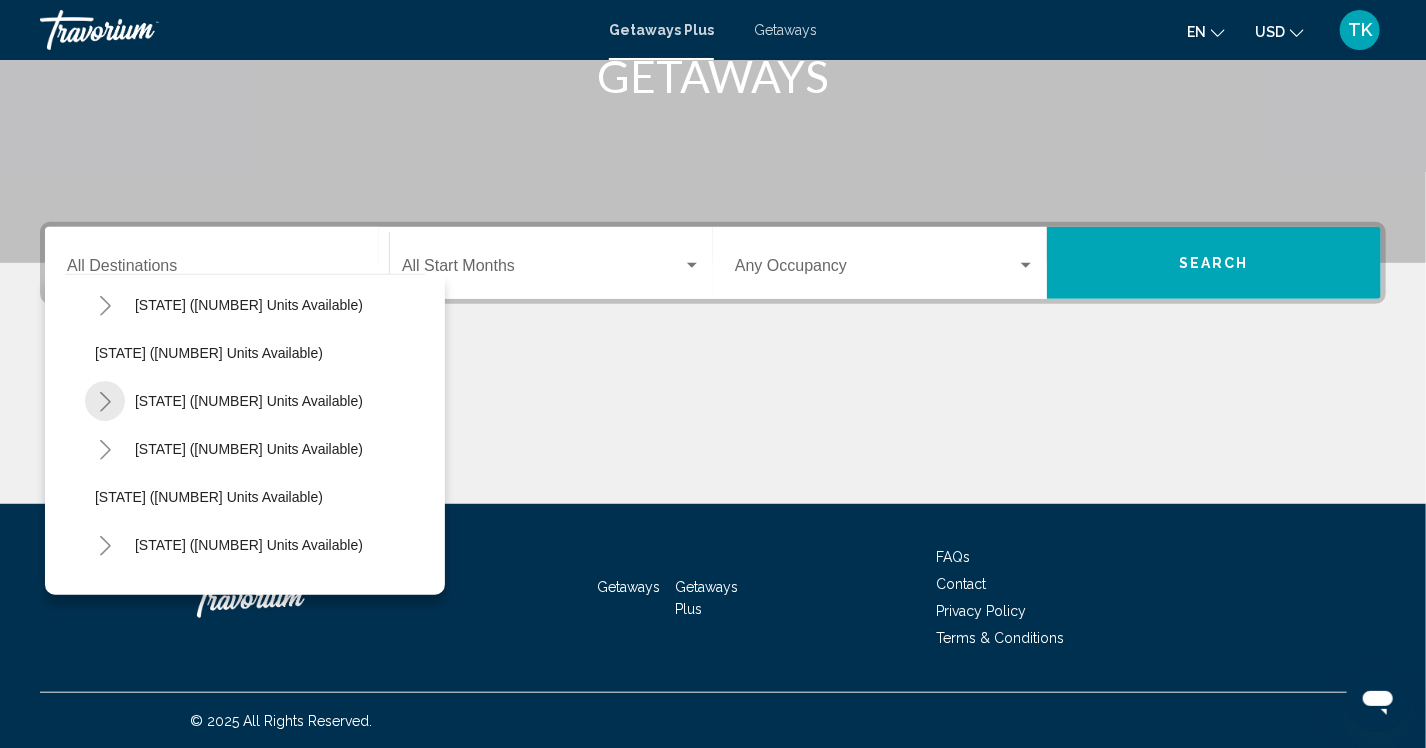 click at bounding box center (105, 402) 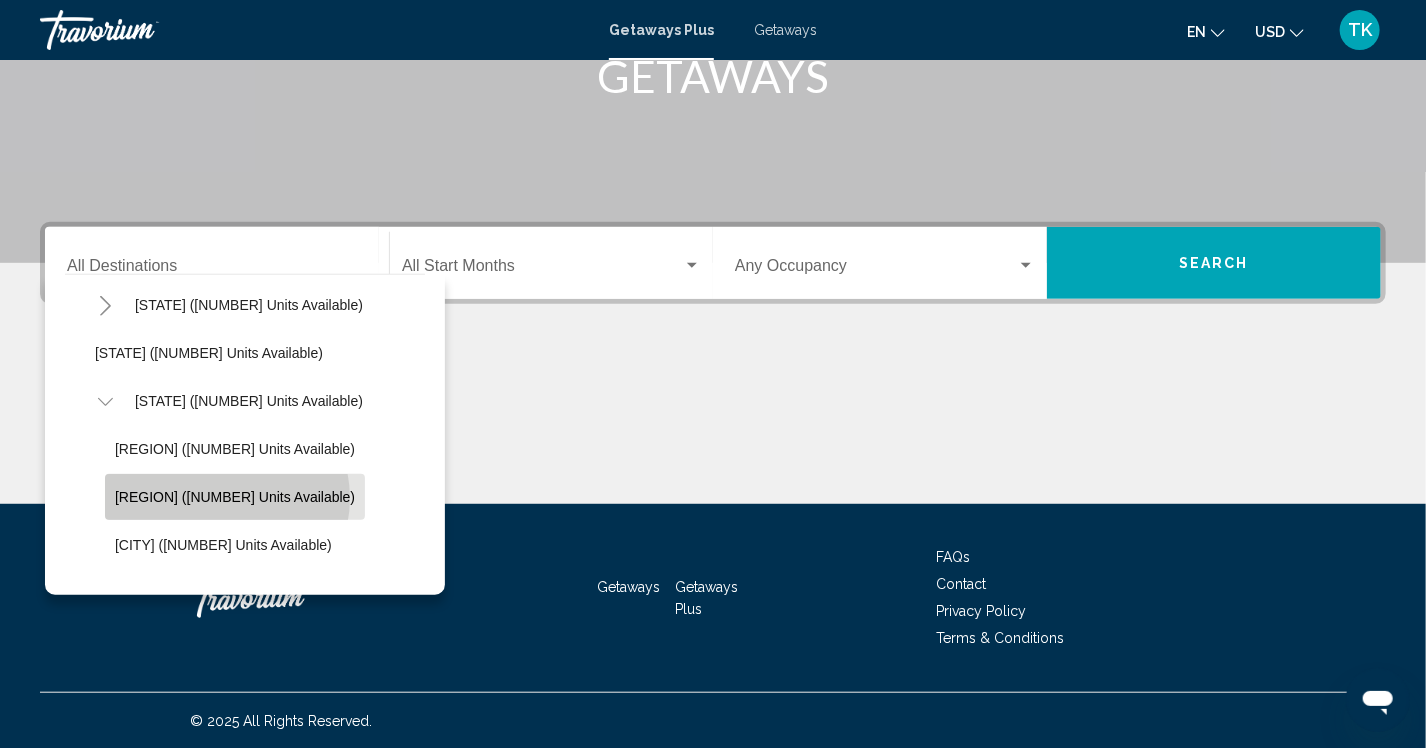 click on "[REGION] ([NUMBER] units available)" at bounding box center [235, 497] 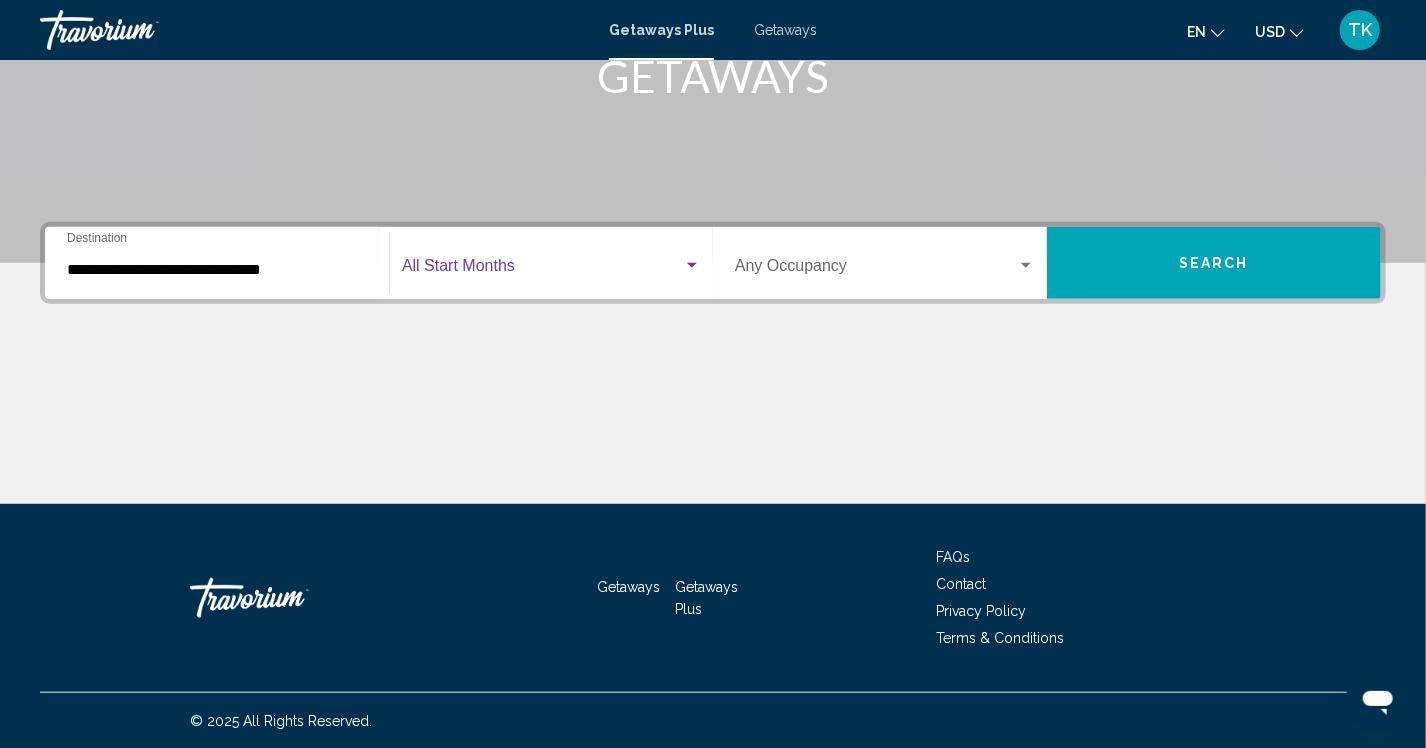 click at bounding box center (542, 270) 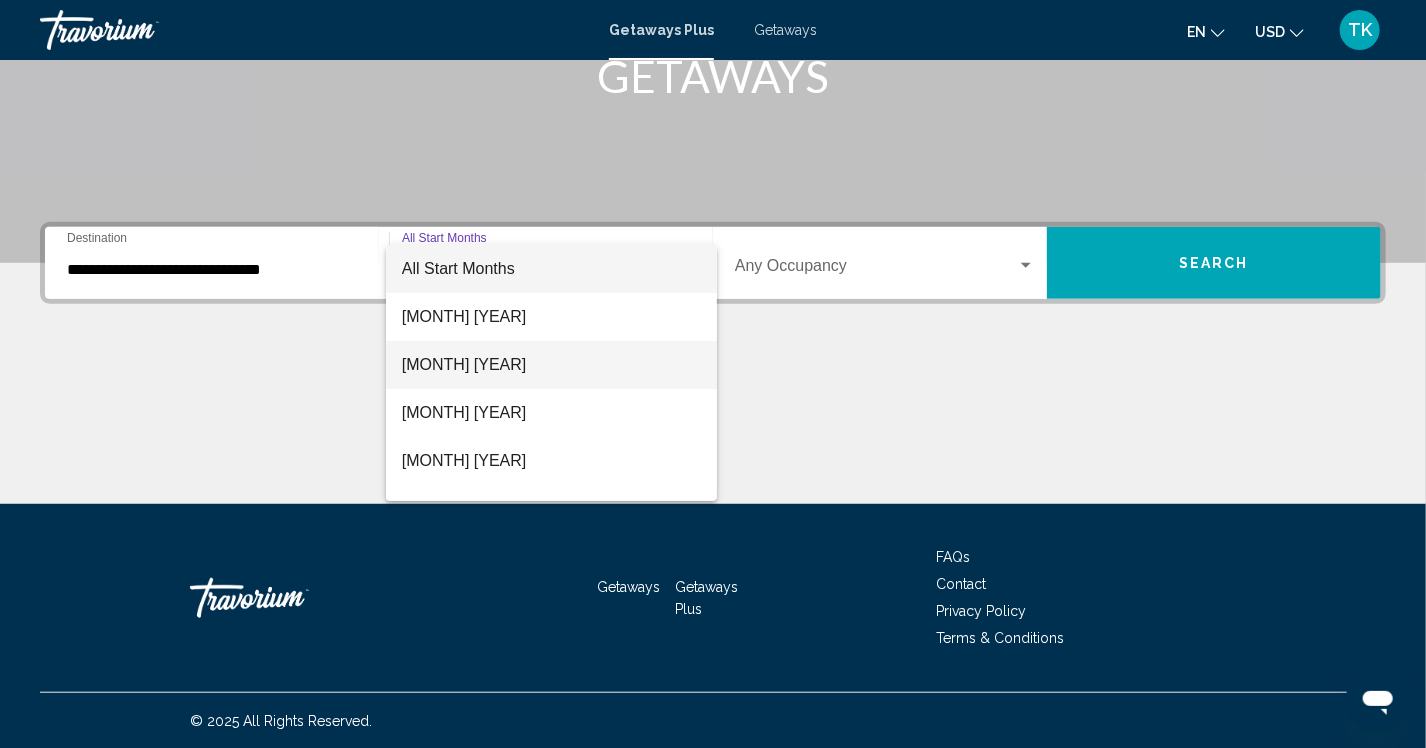 click on "[MONTH] [YEAR]" at bounding box center (551, 365) 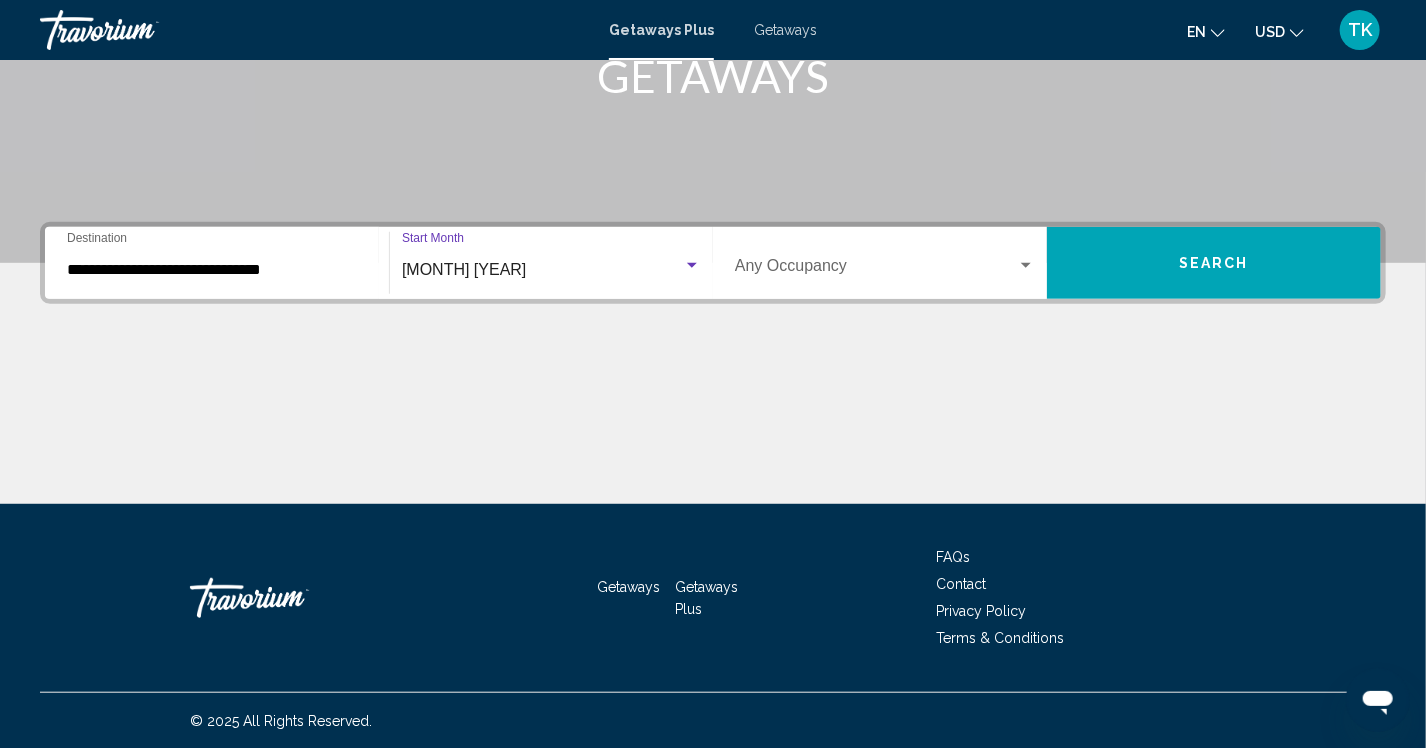 click at bounding box center (1026, 266) 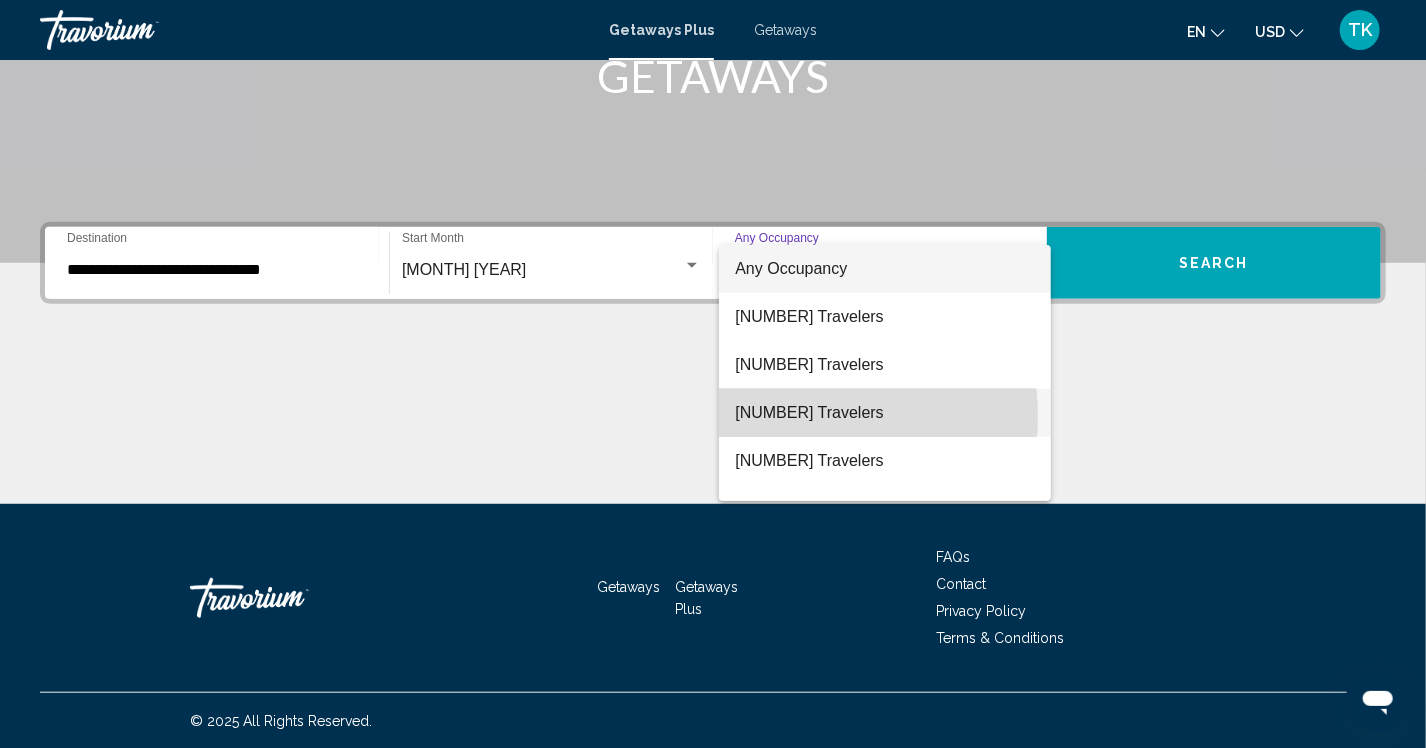 click on "[NUMBER] Travelers" at bounding box center [885, 413] 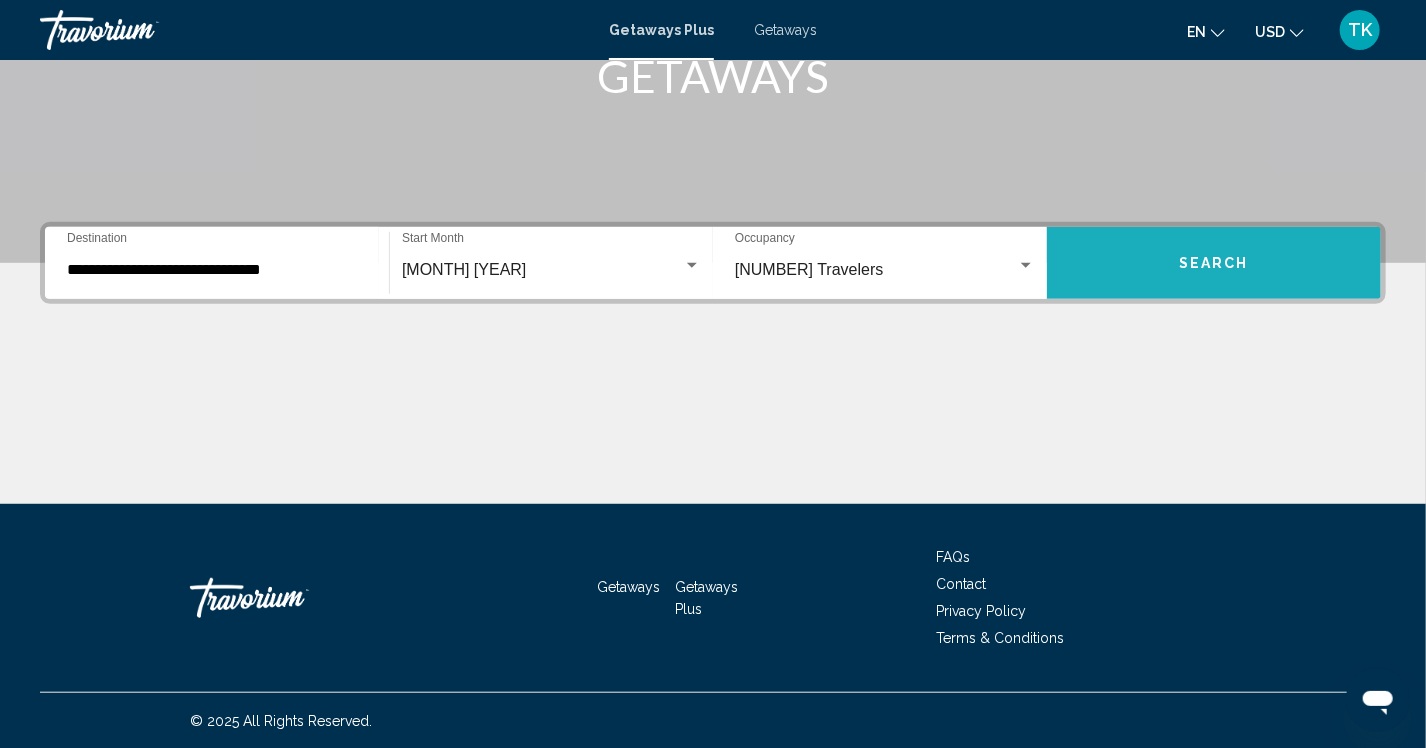click on "Search" at bounding box center (1214, 263) 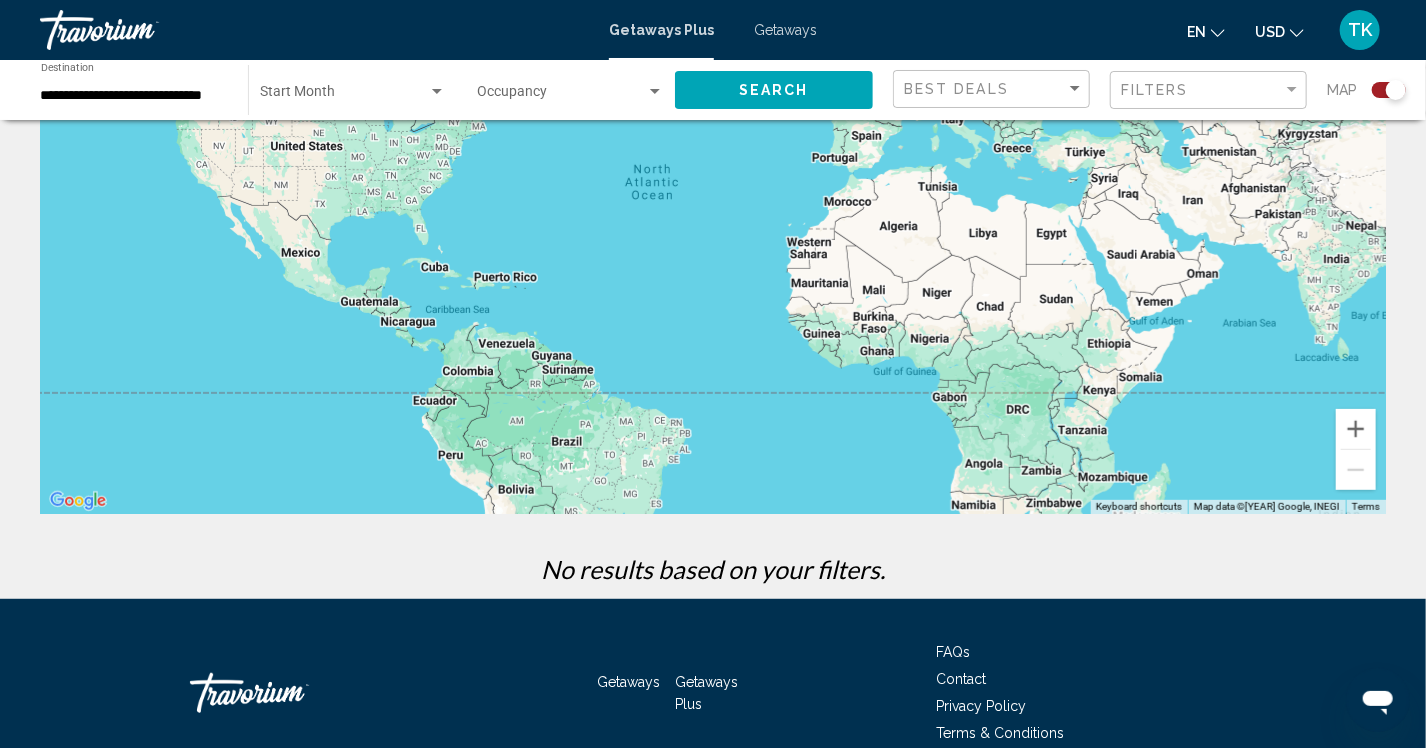 scroll, scrollTop: 0, scrollLeft: 0, axis: both 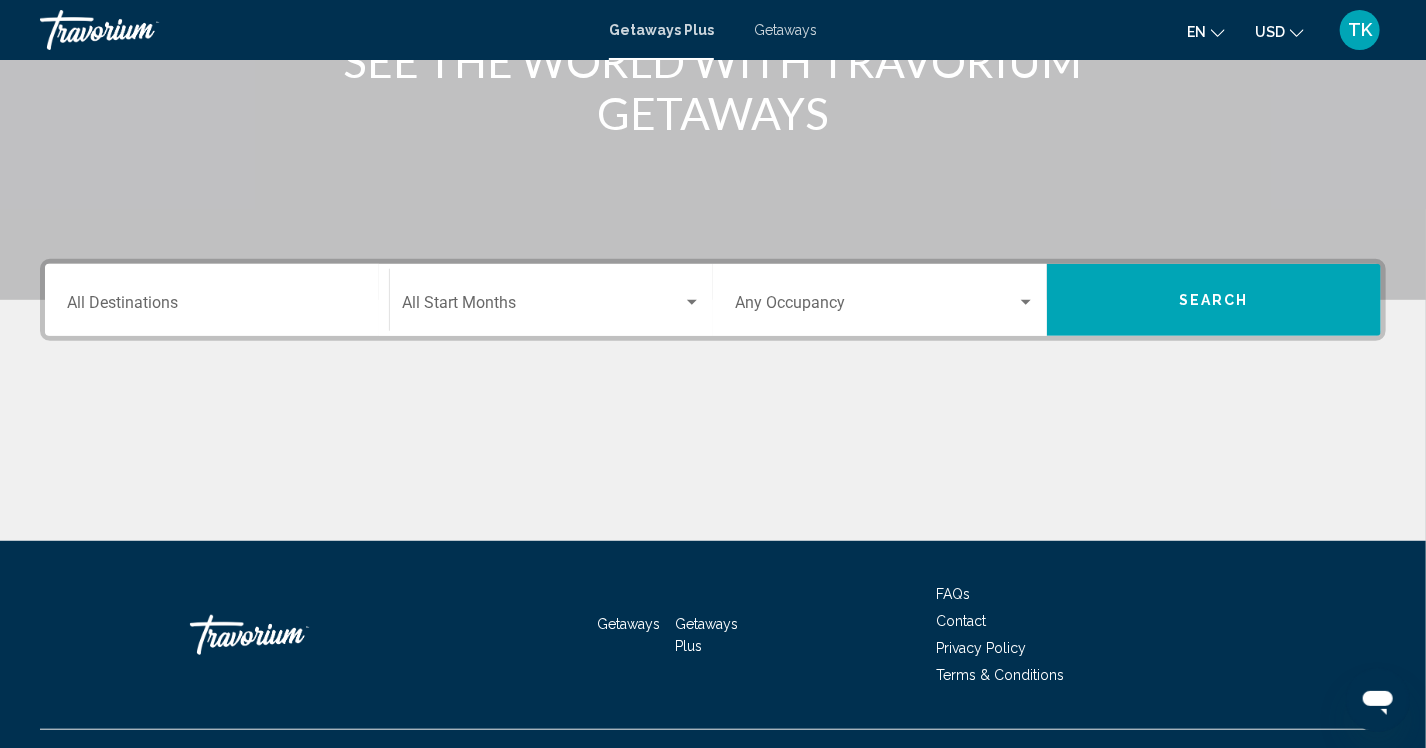 click on "Destination All Destinations" at bounding box center [217, 300] 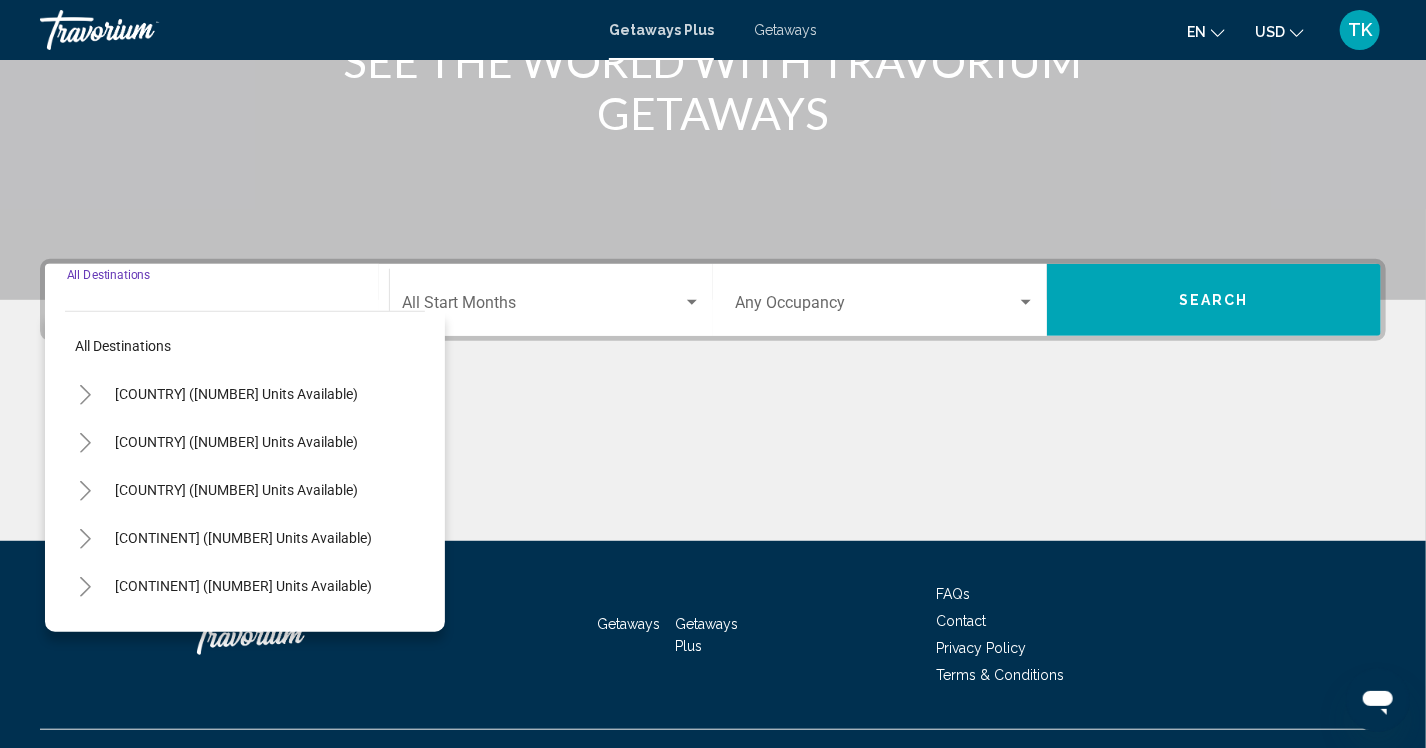 scroll, scrollTop: 337, scrollLeft: 0, axis: vertical 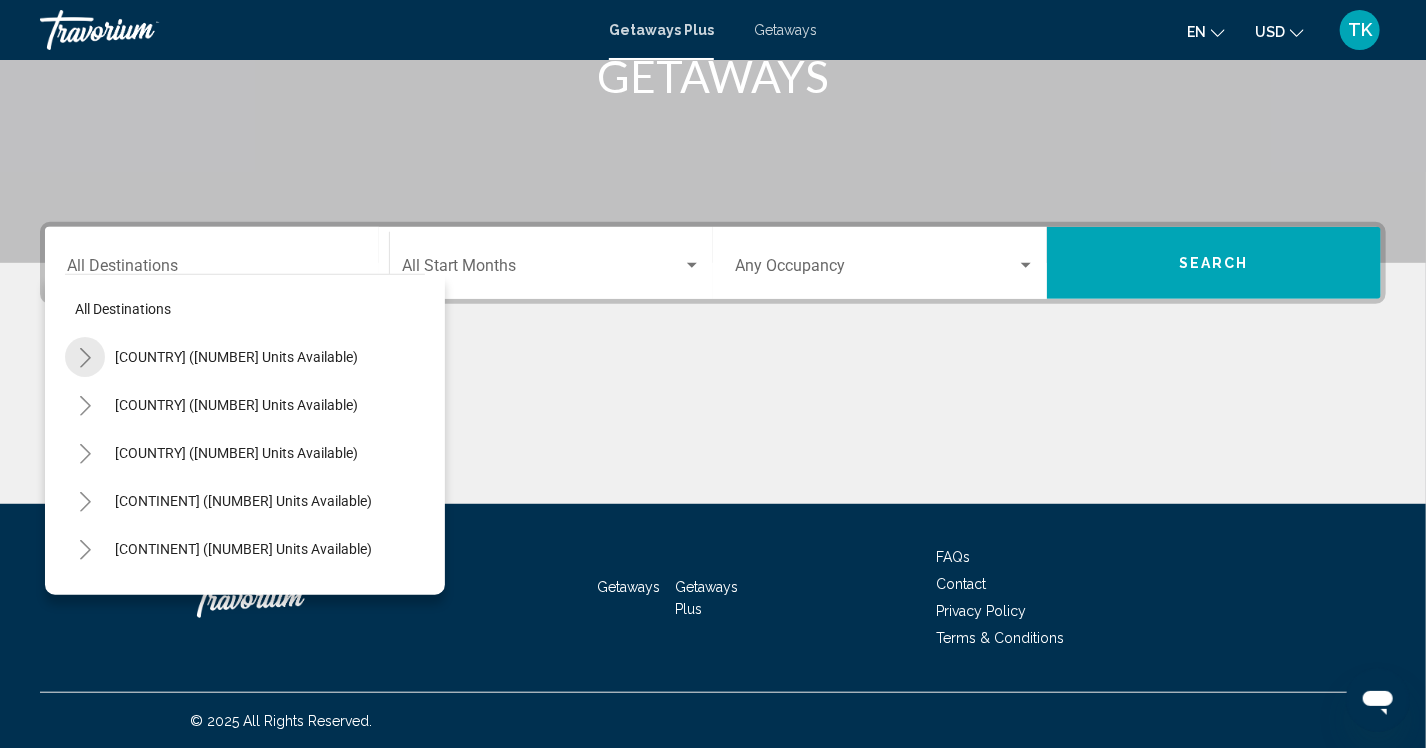click at bounding box center (85, 358) 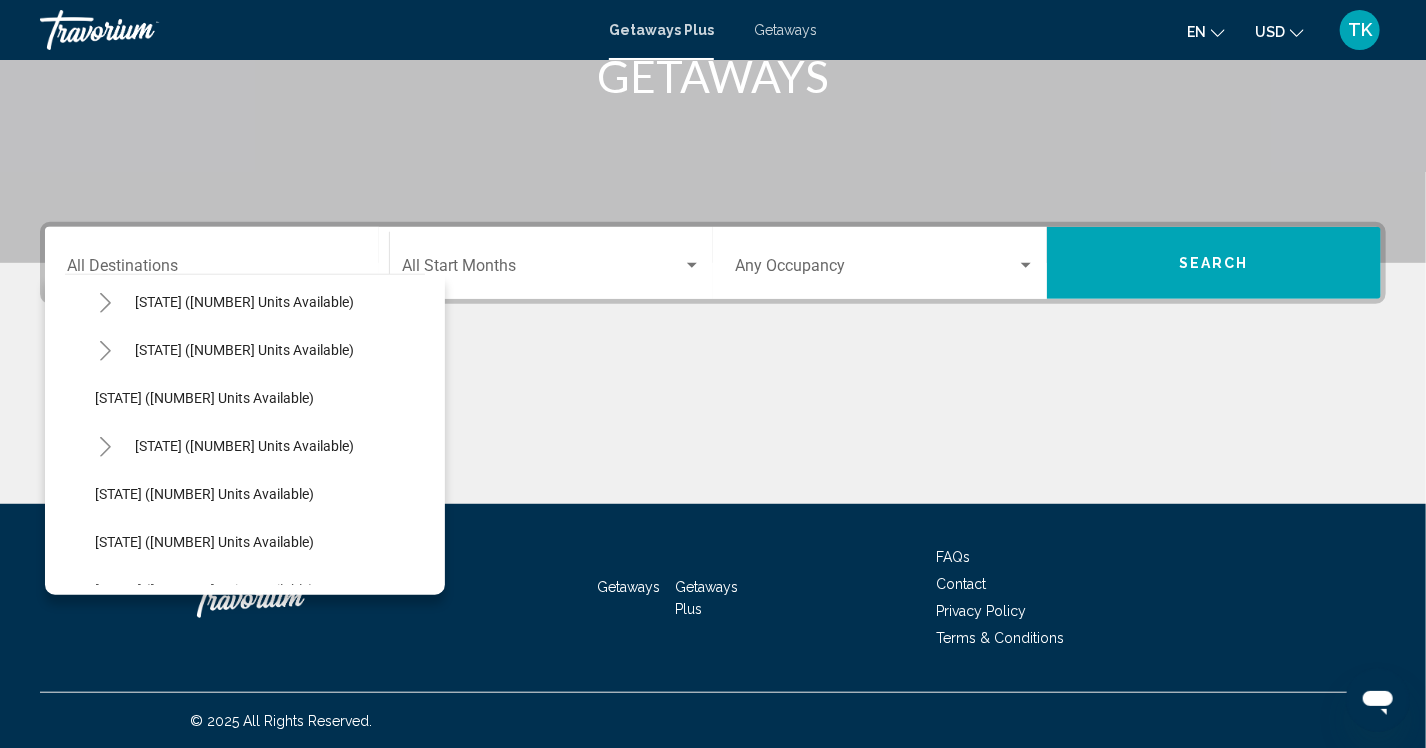 scroll, scrollTop: 200, scrollLeft: 0, axis: vertical 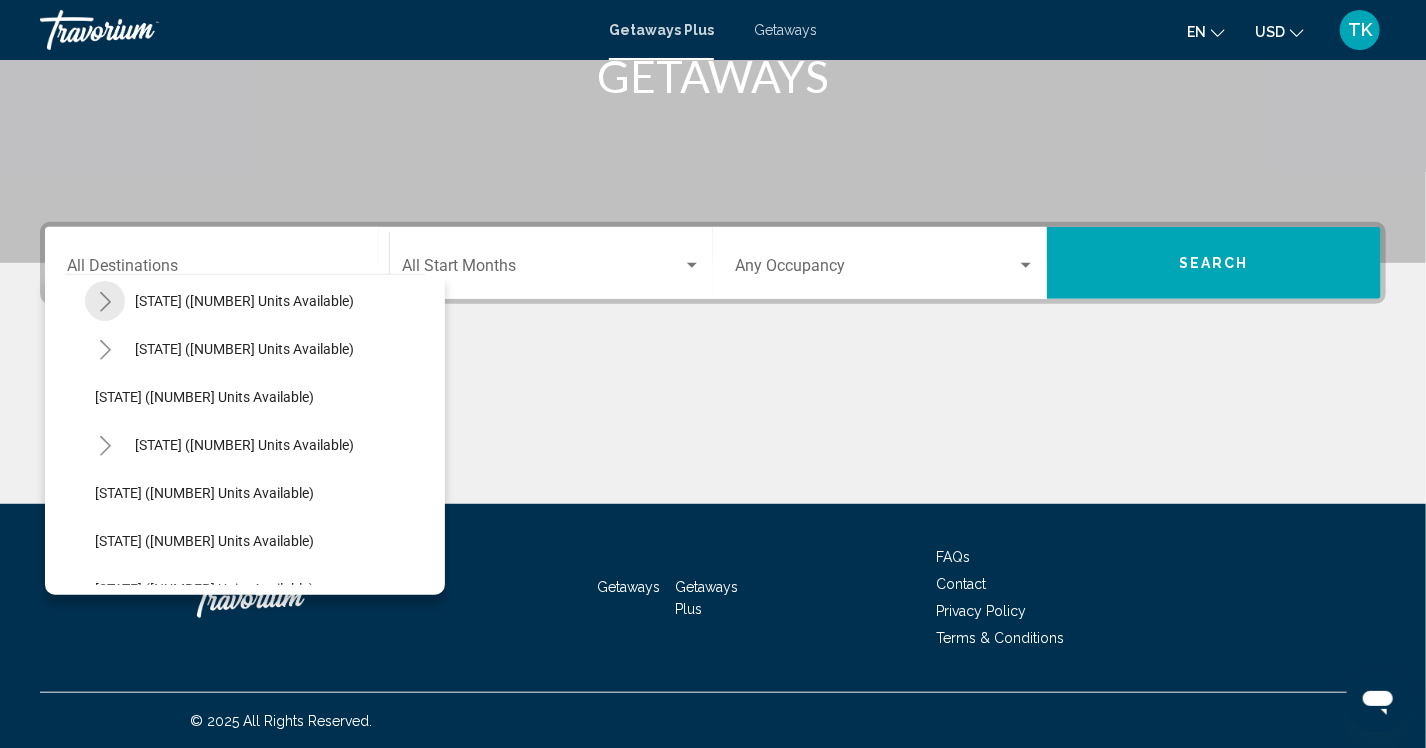 click at bounding box center [105, 302] 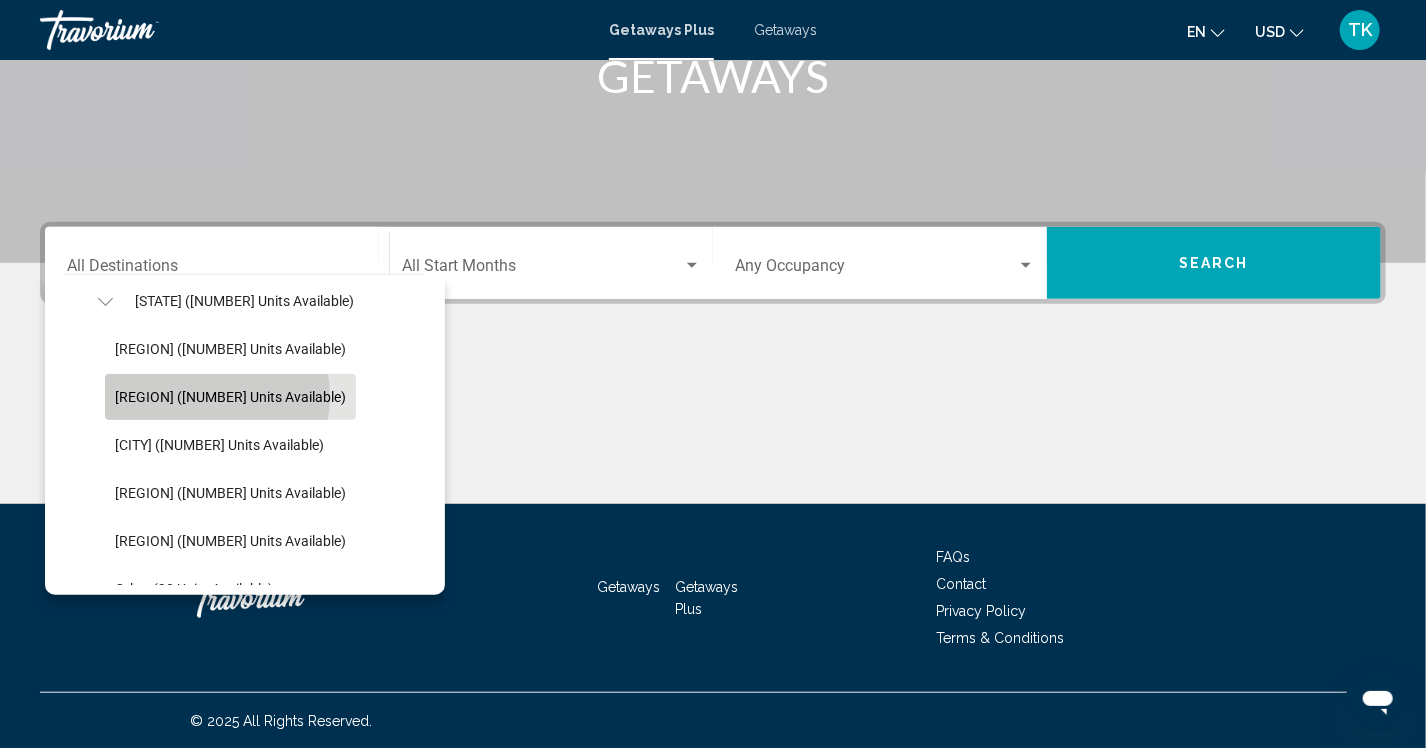 click on "[REGION] ([NUMBER] units available)" at bounding box center (230, 397) 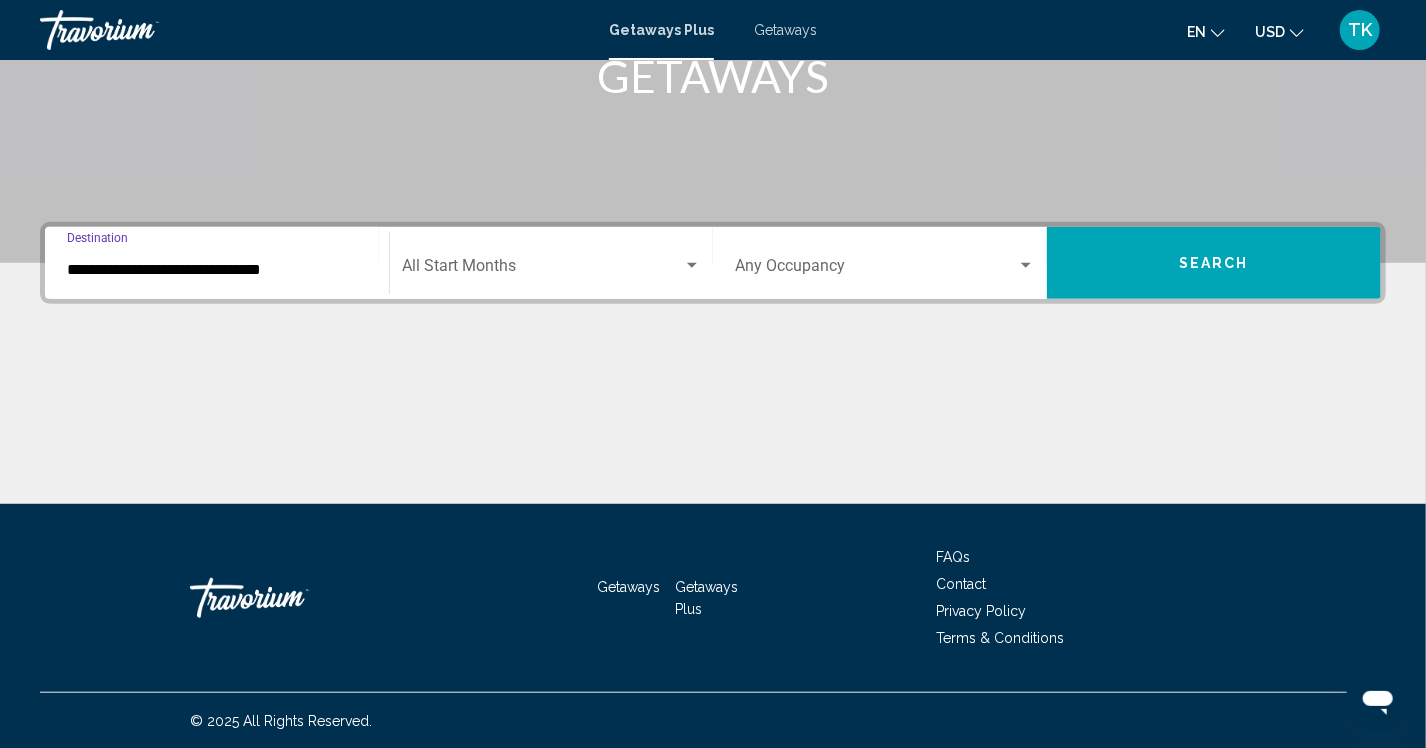 click at bounding box center [542, 270] 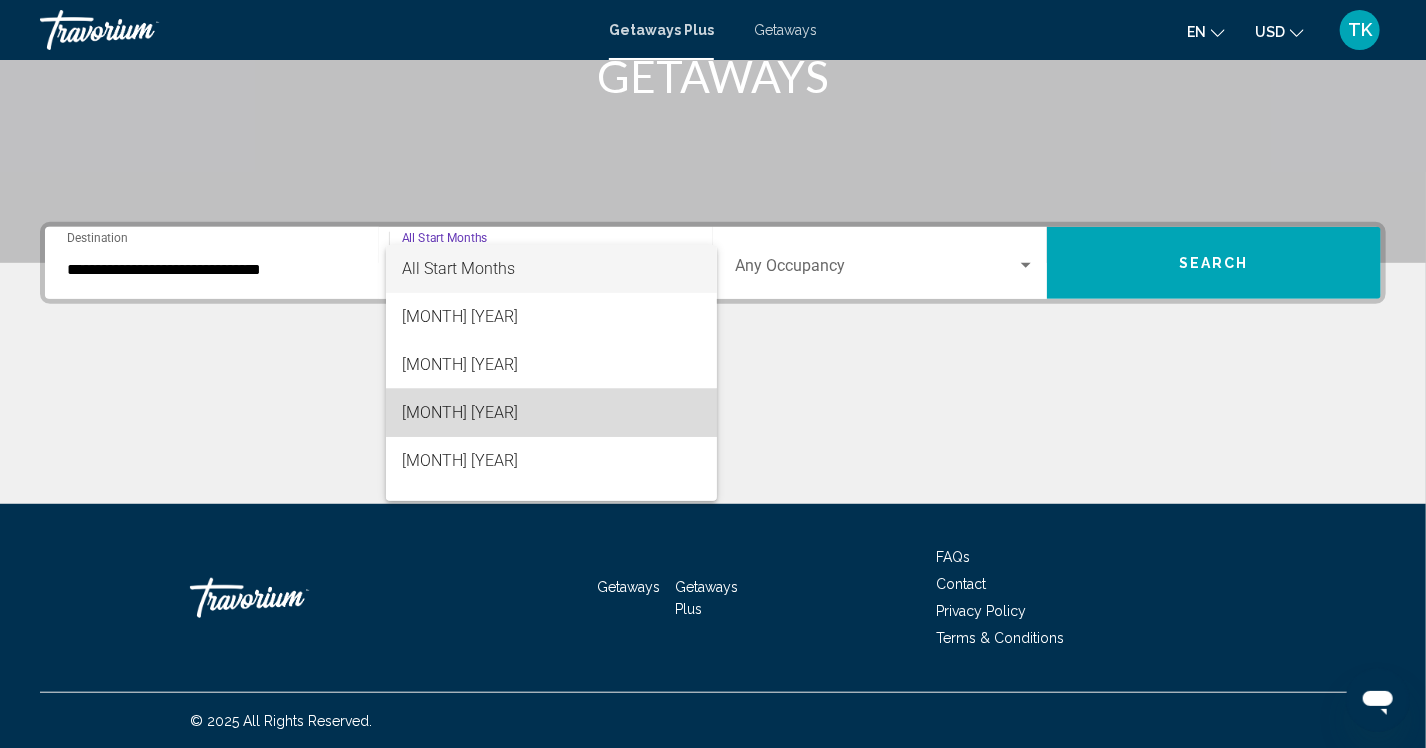 click on "[MONTH] [YEAR]" at bounding box center [551, 413] 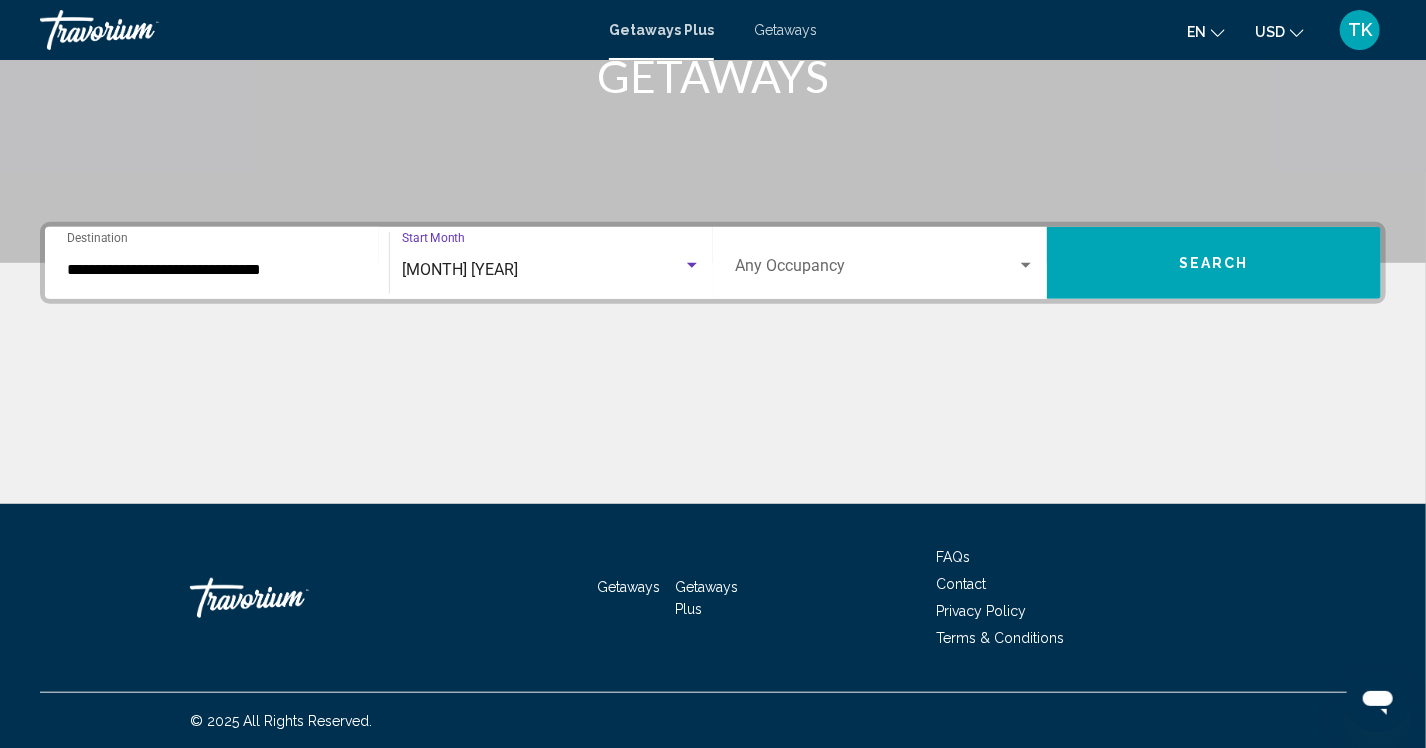 click at bounding box center (876, 270) 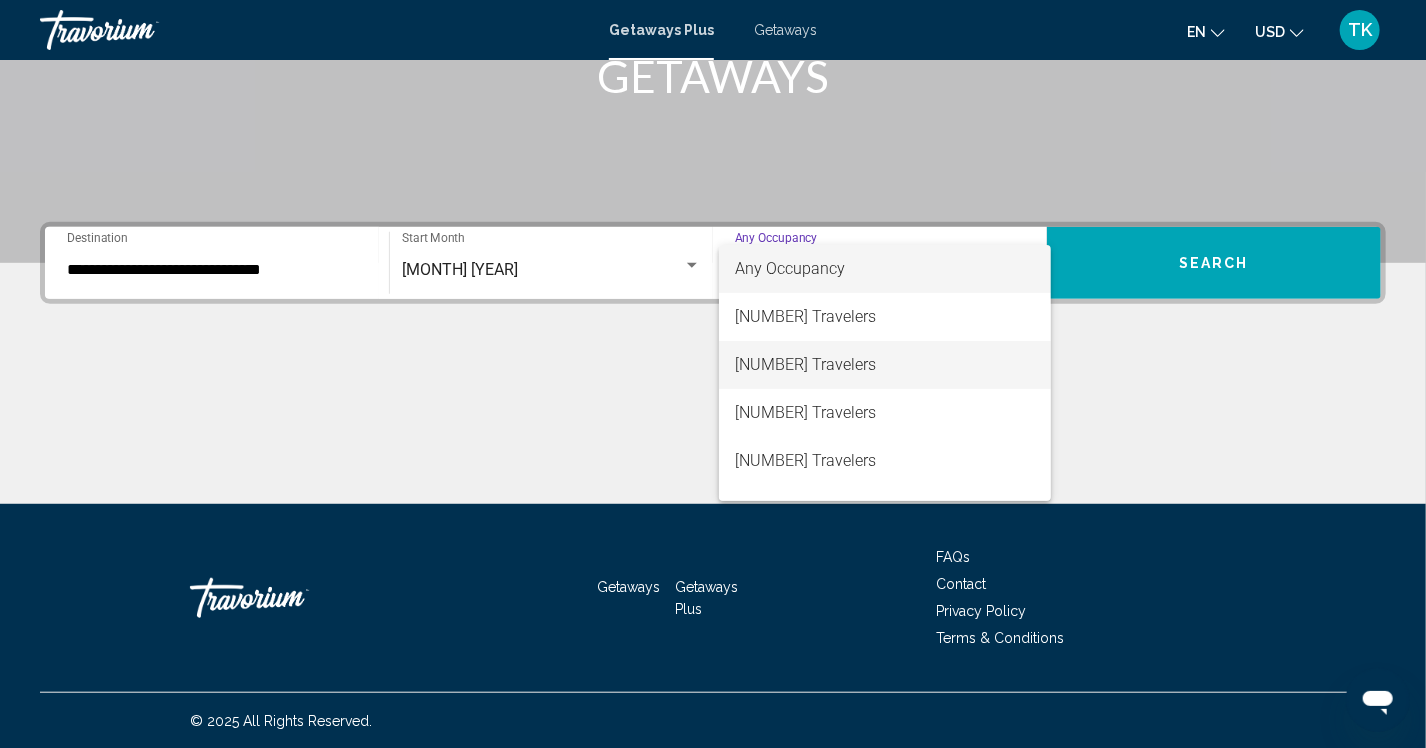 click on "[NUMBER] Travelers" at bounding box center (885, 365) 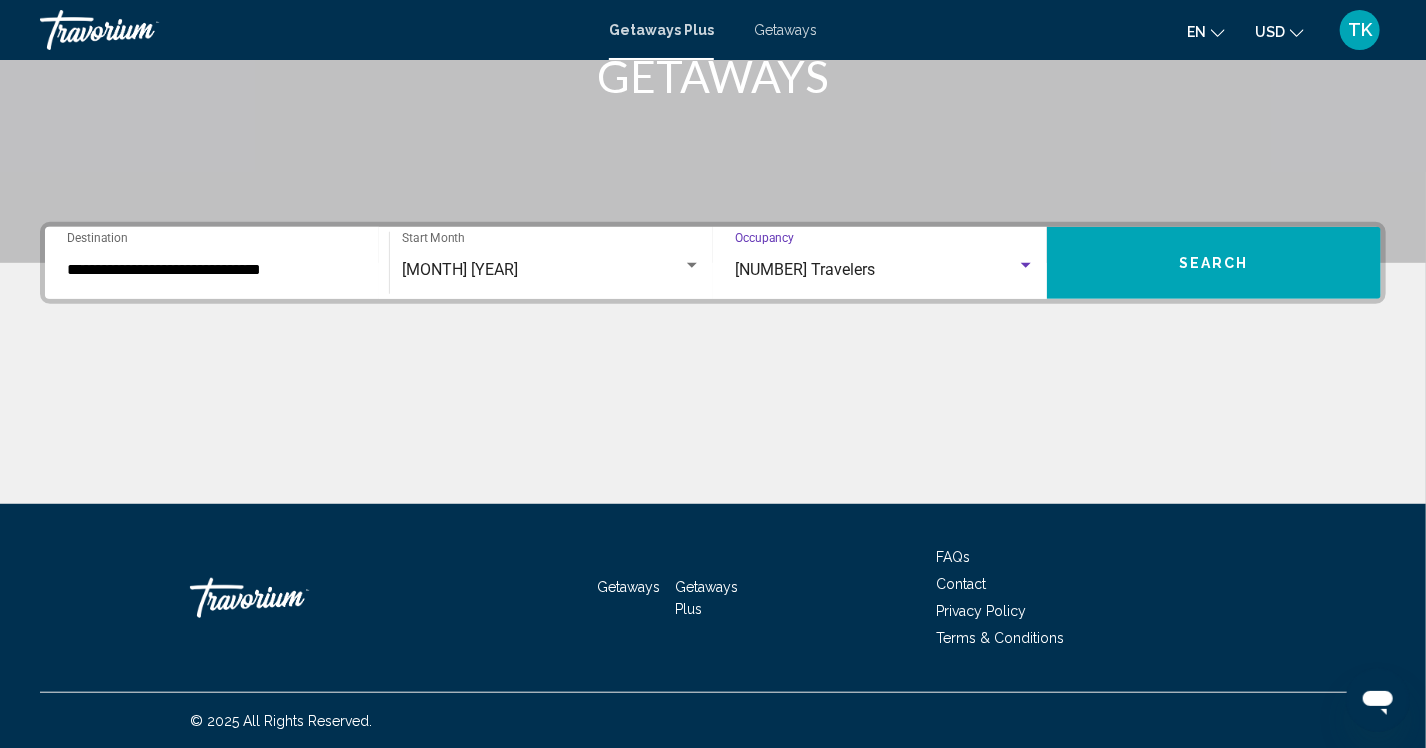 click on "Search" at bounding box center (1214, 264) 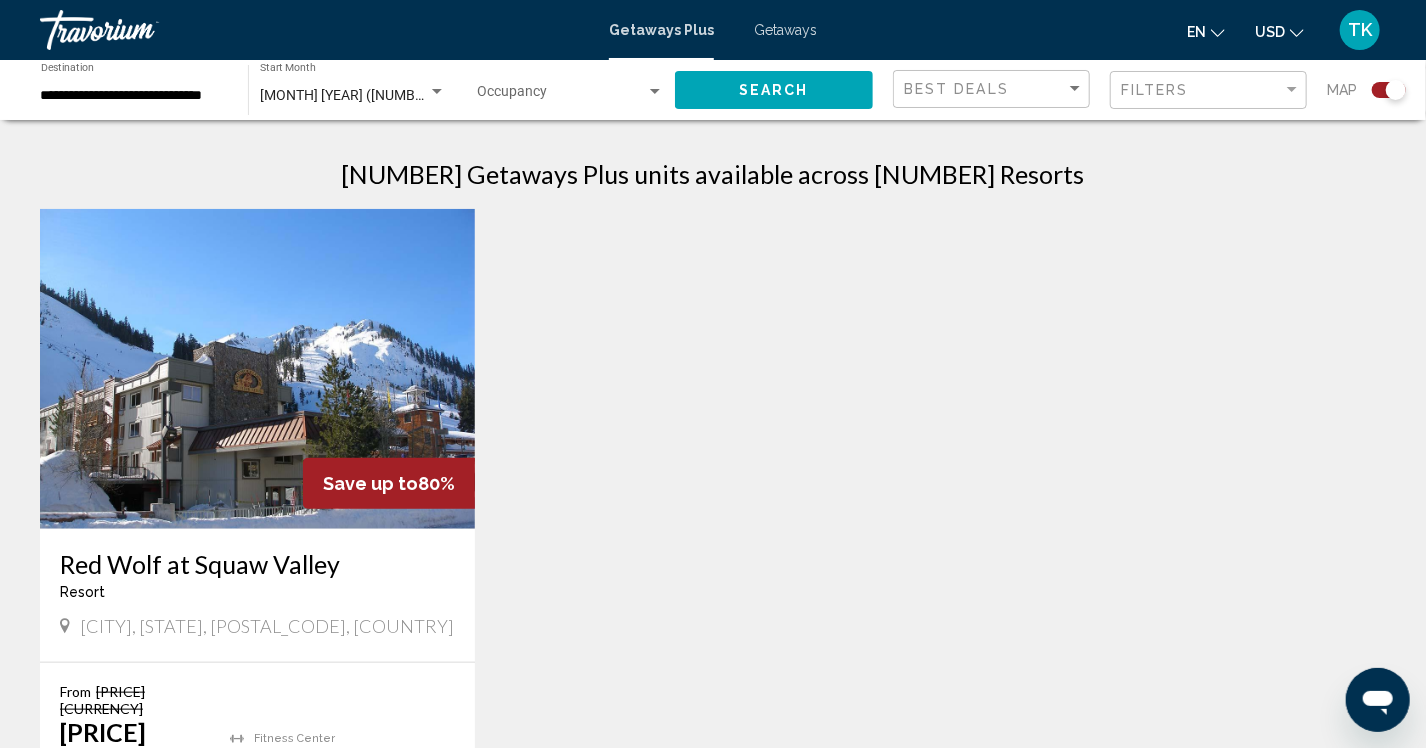 scroll, scrollTop: 581, scrollLeft: 0, axis: vertical 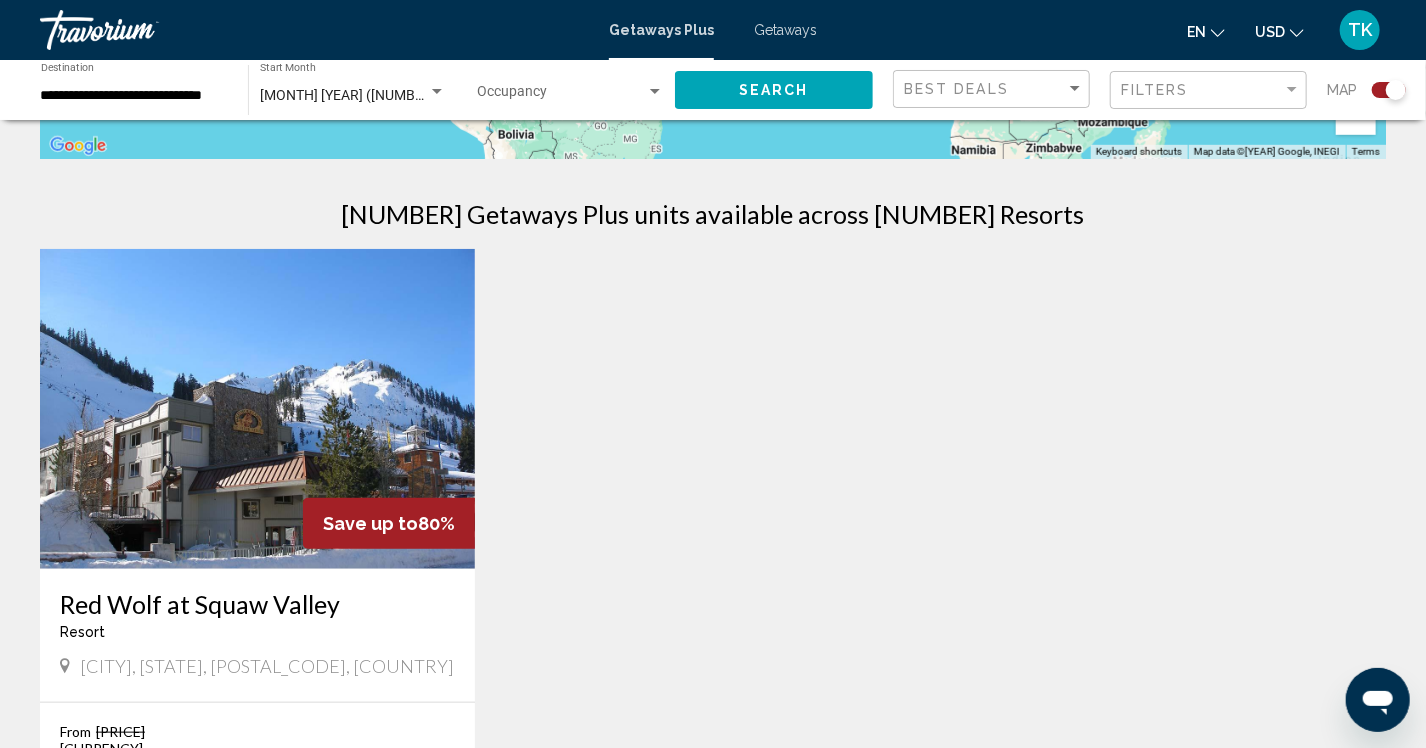 click at bounding box center (257, 409) 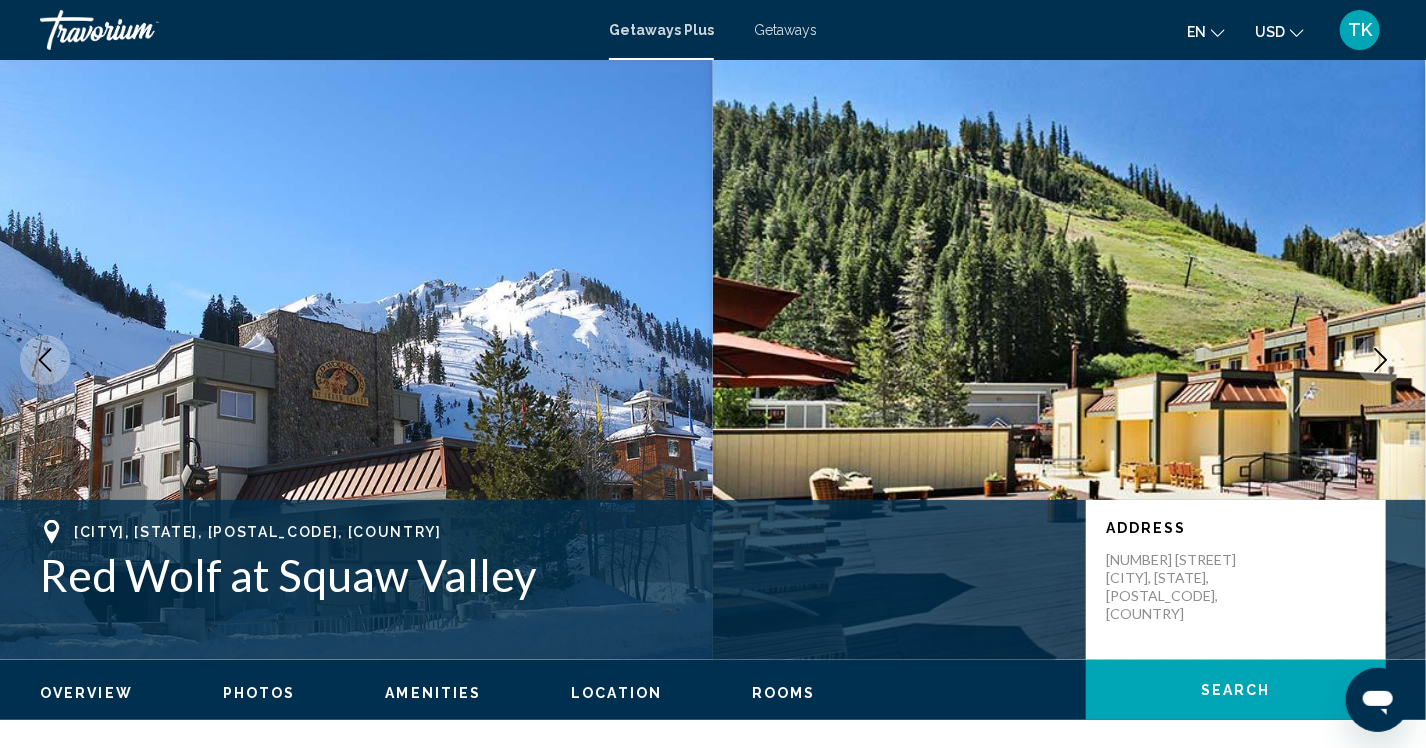 scroll, scrollTop: 2312, scrollLeft: 0, axis: vertical 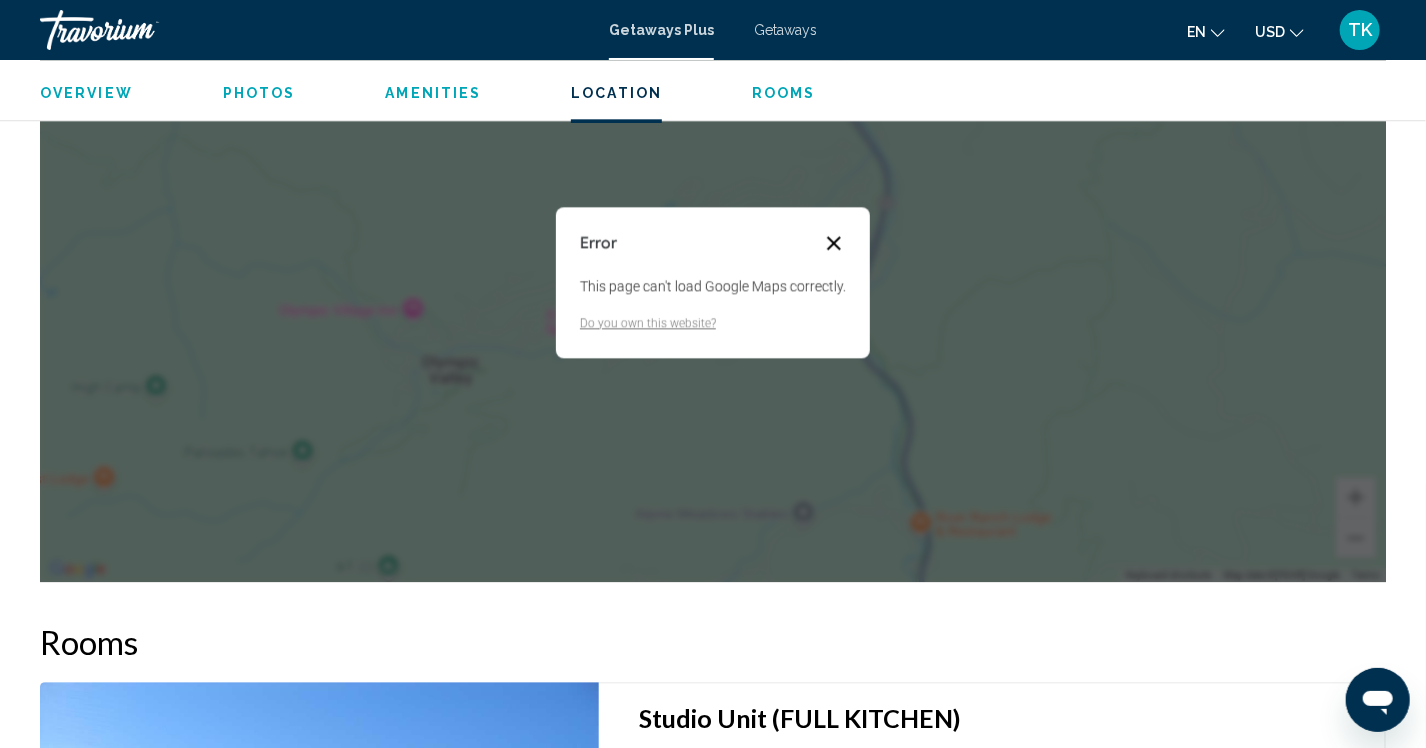 click at bounding box center (834, 243) 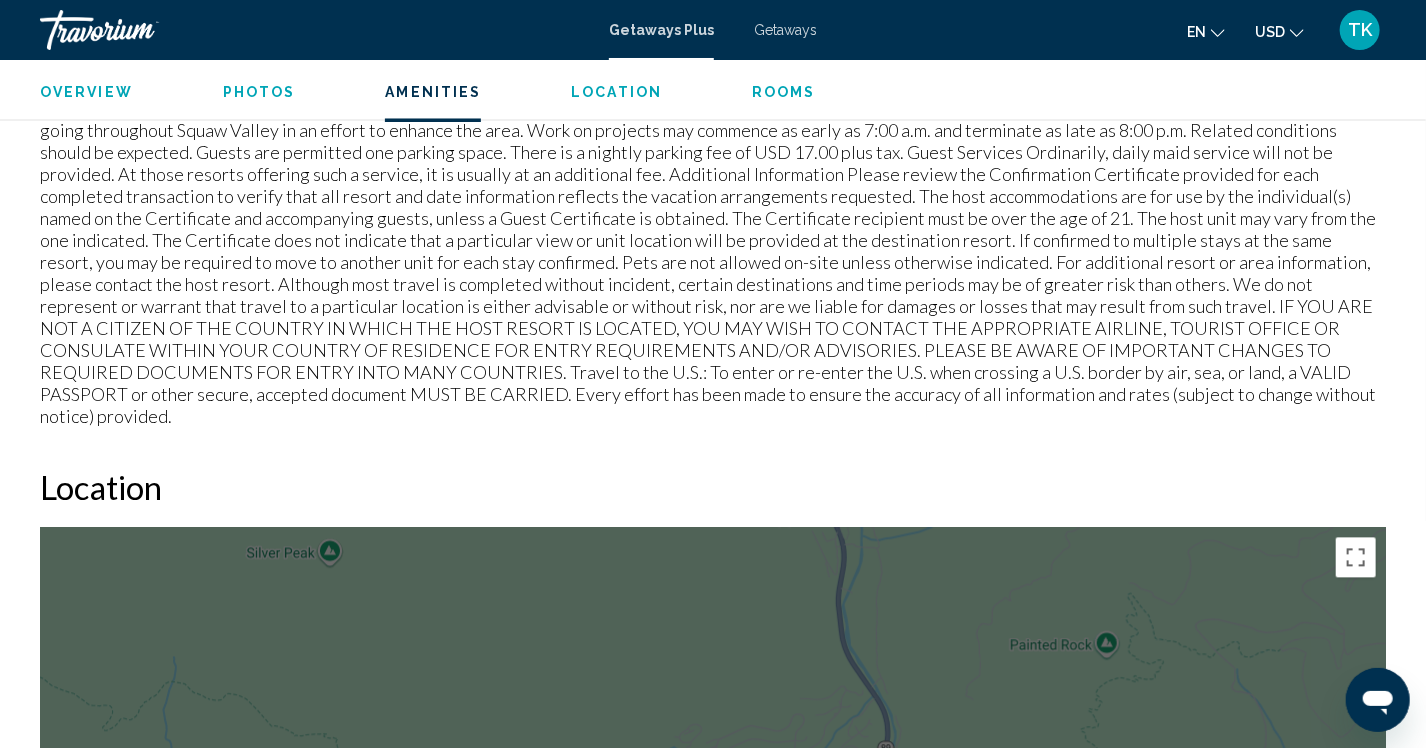 scroll, scrollTop: 1567, scrollLeft: 0, axis: vertical 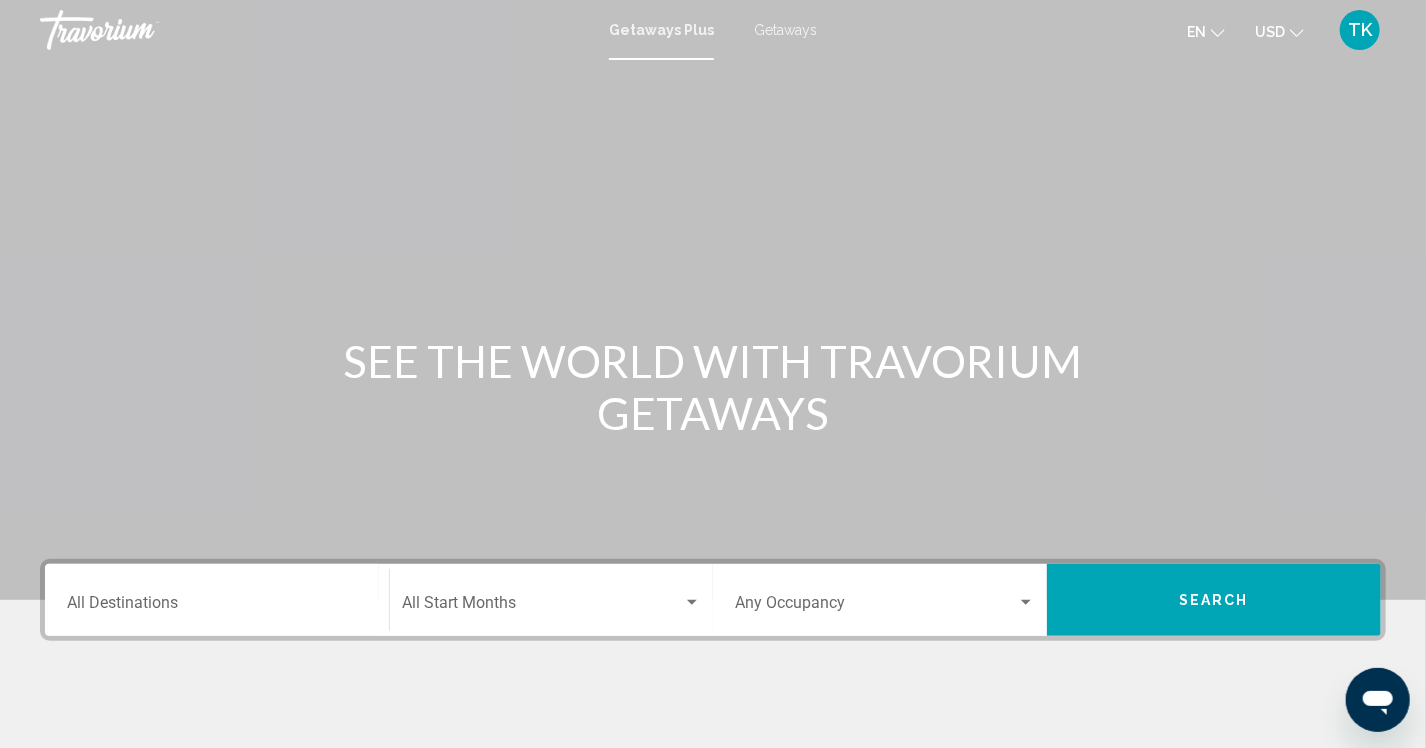 click on "Destination All Destinations" at bounding box center [217, 607] 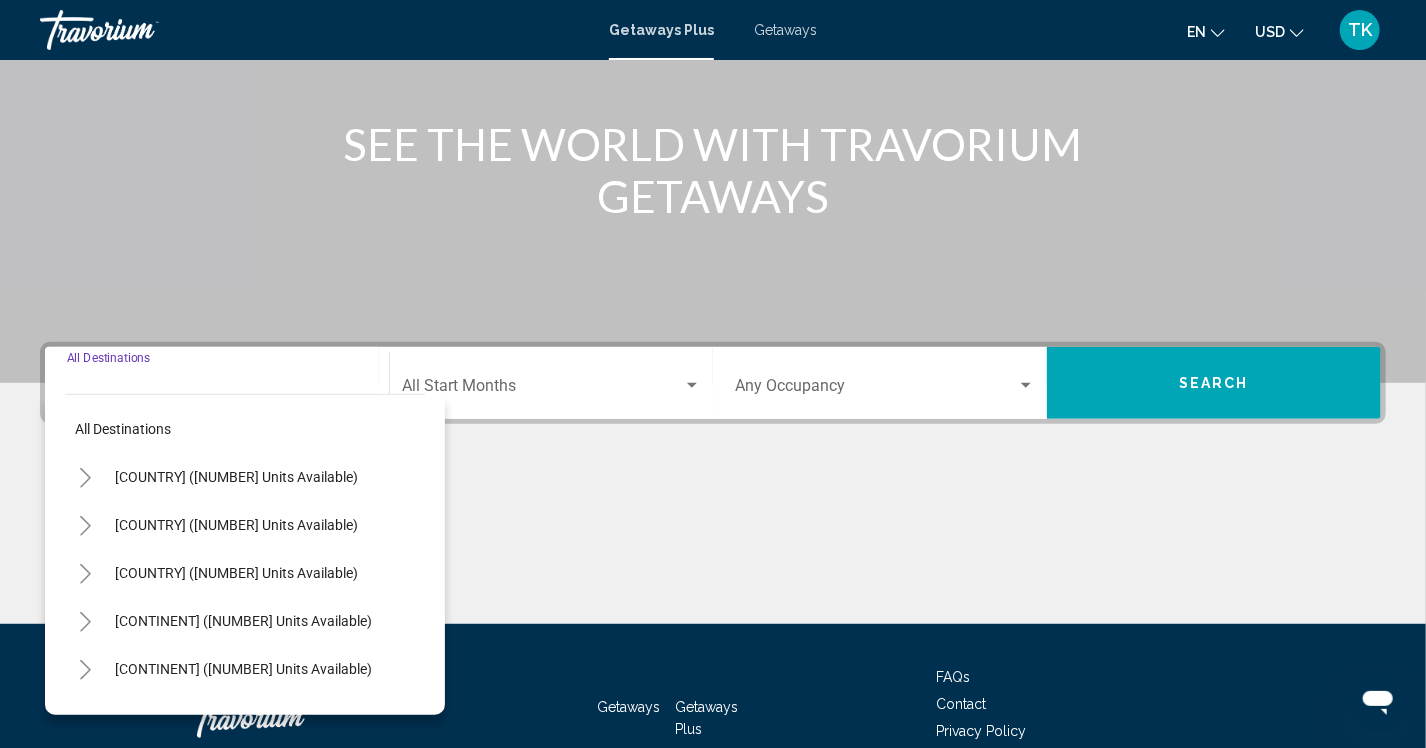 scroll, scrollTop: 337, scrollLeft: 0, axis: vertical 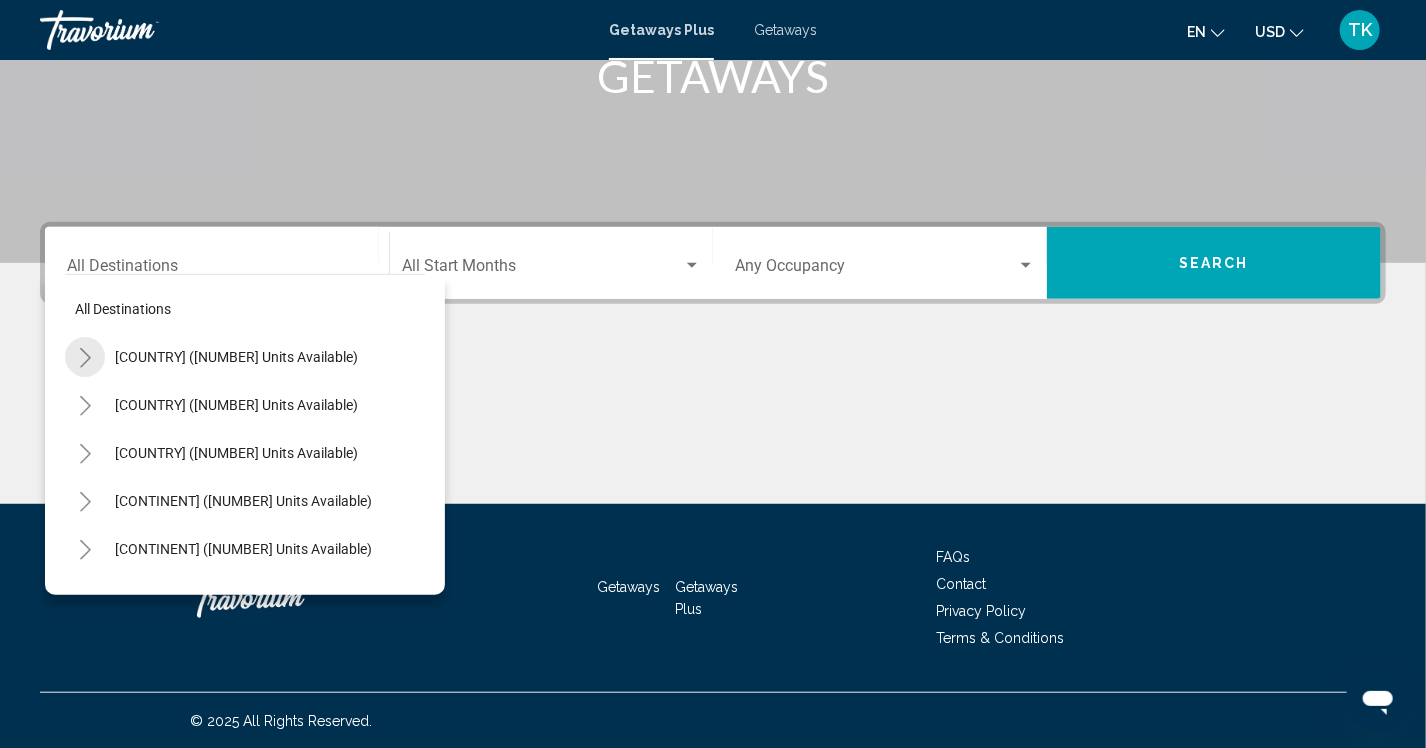 click at bounding box center [85, 358] 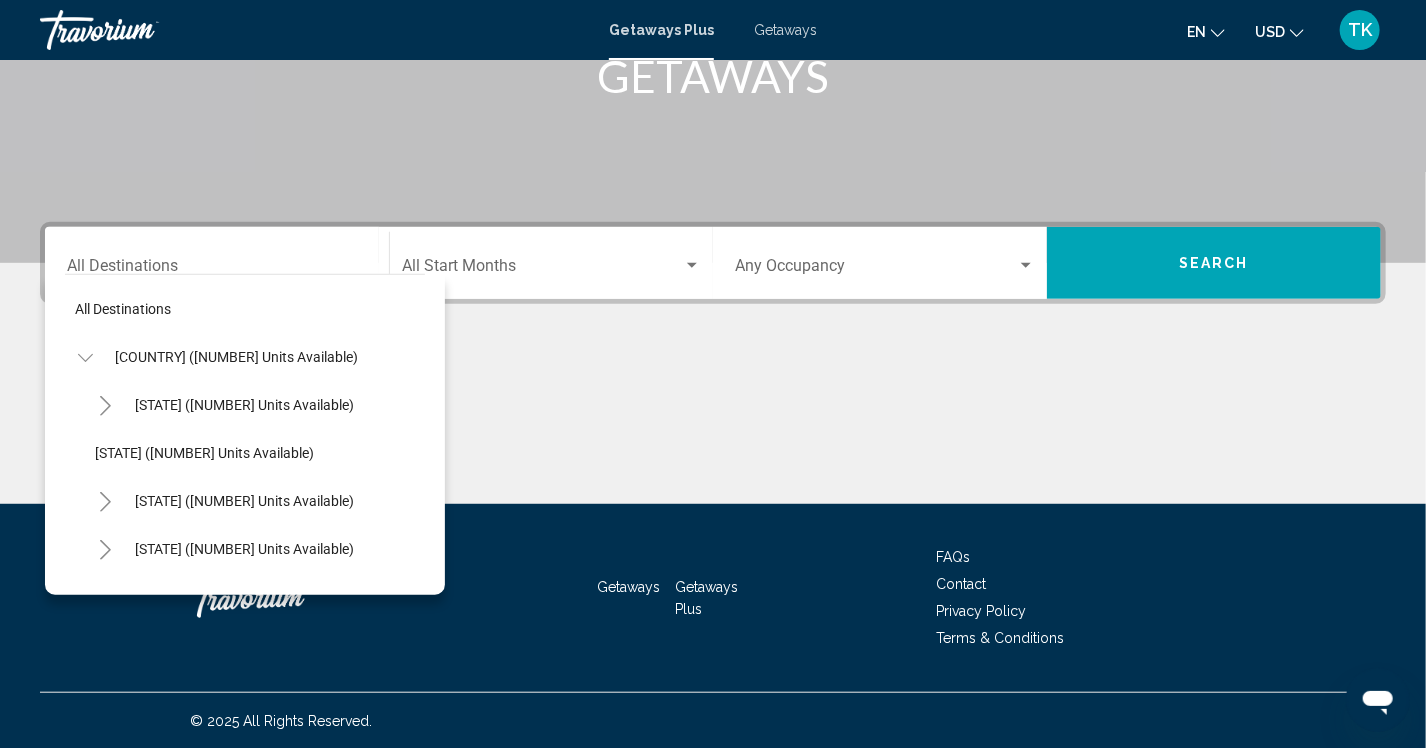 click at bounding box center (105, 502) 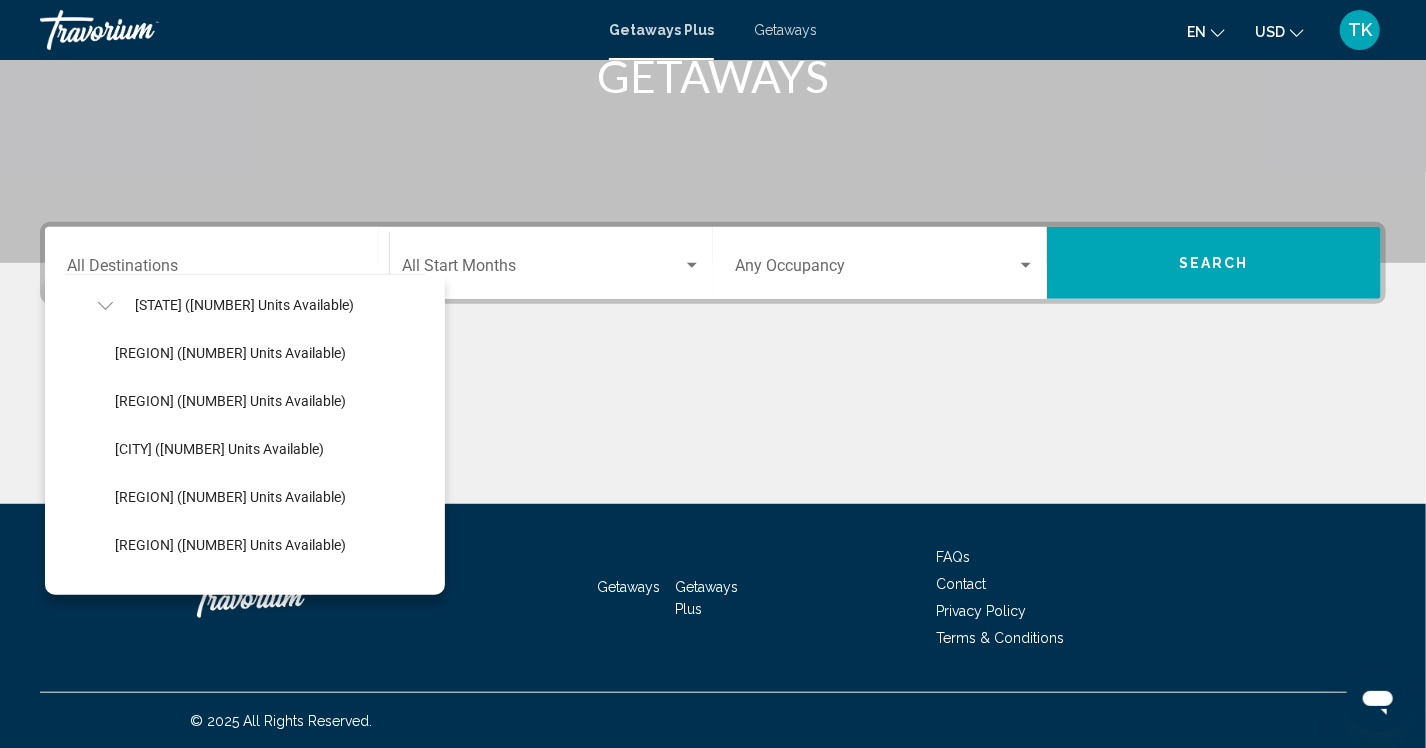 scroll, scrollTop: 200, scrollLeft: 0, axis: vertical 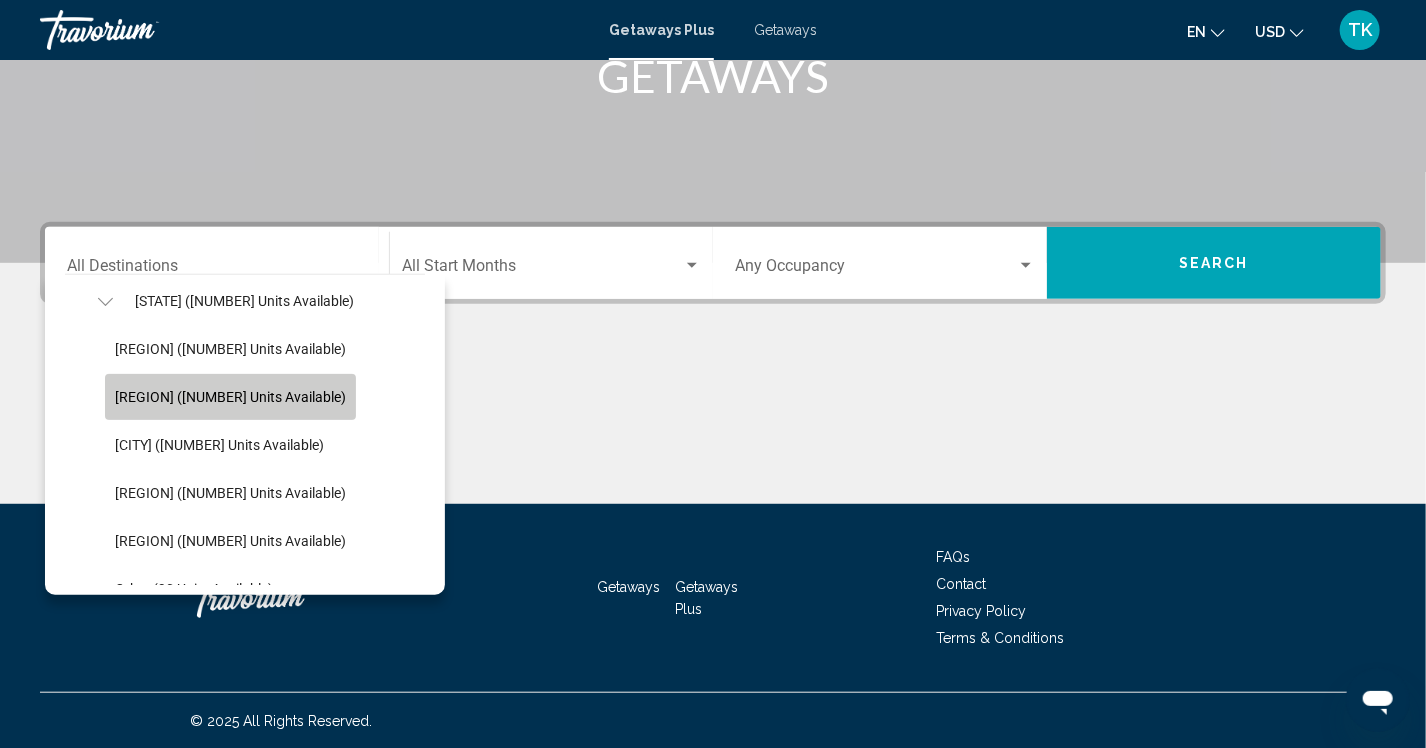click on "[REGION] ([NUMBER] units available)" at bounding box center (230, 397) 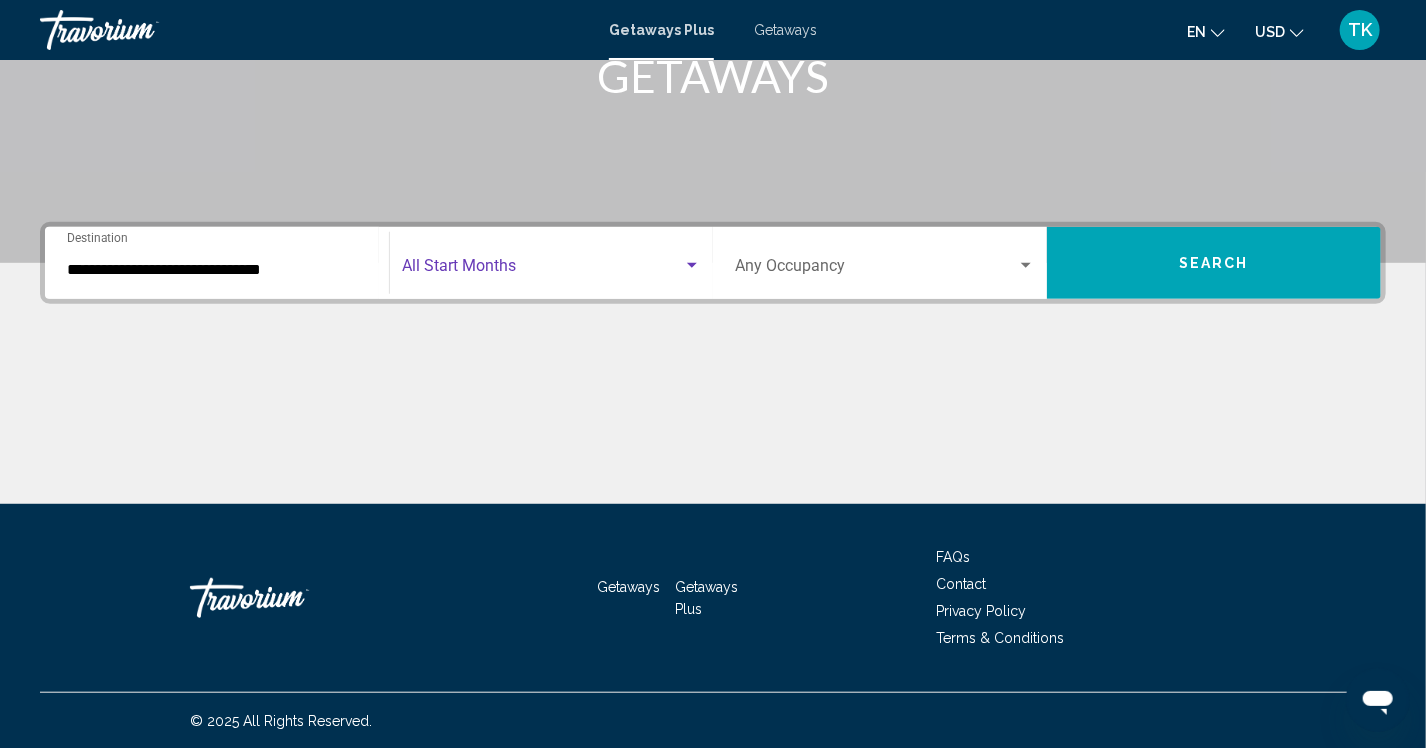 click at bounding box center [542, 270] 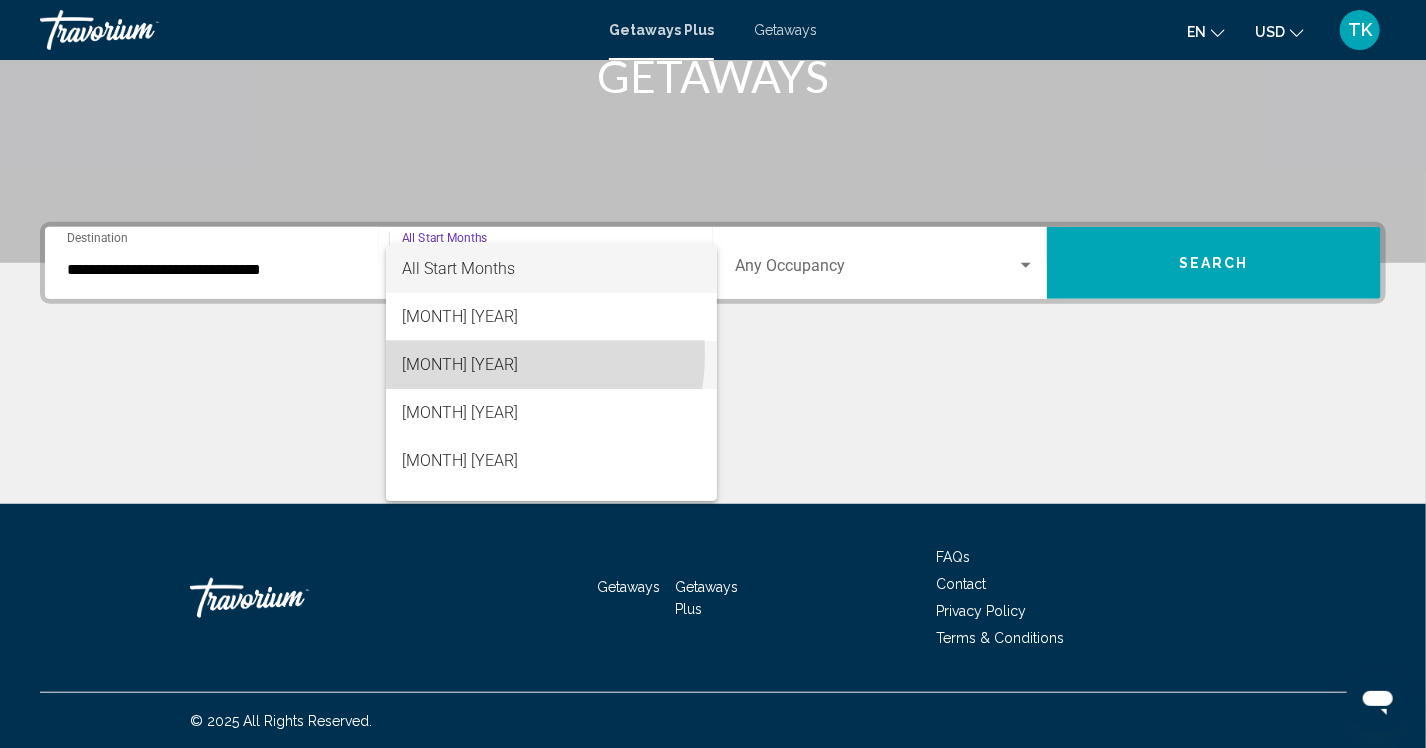 click on "[MONTH] [YEAR]" at bounding box center [551, 365] 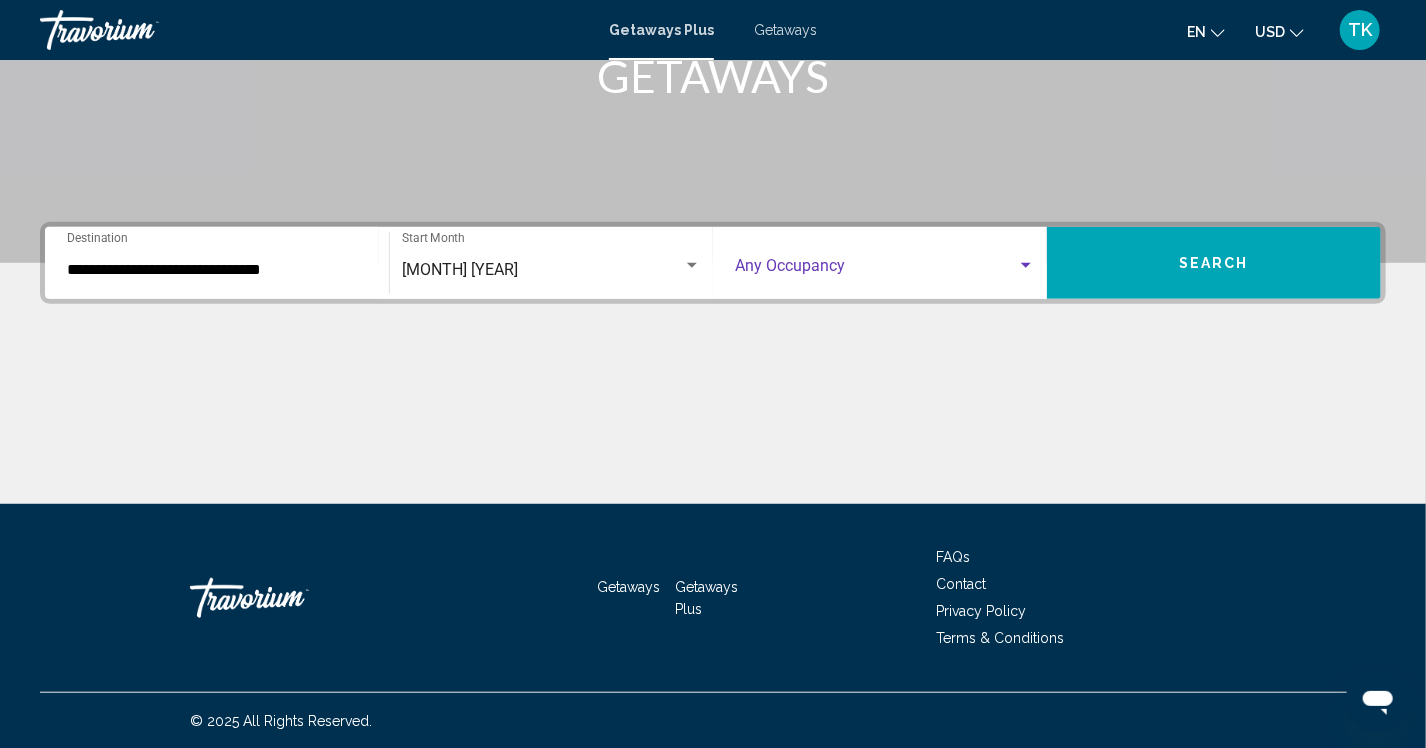 click at bounding box center [1026, 266] 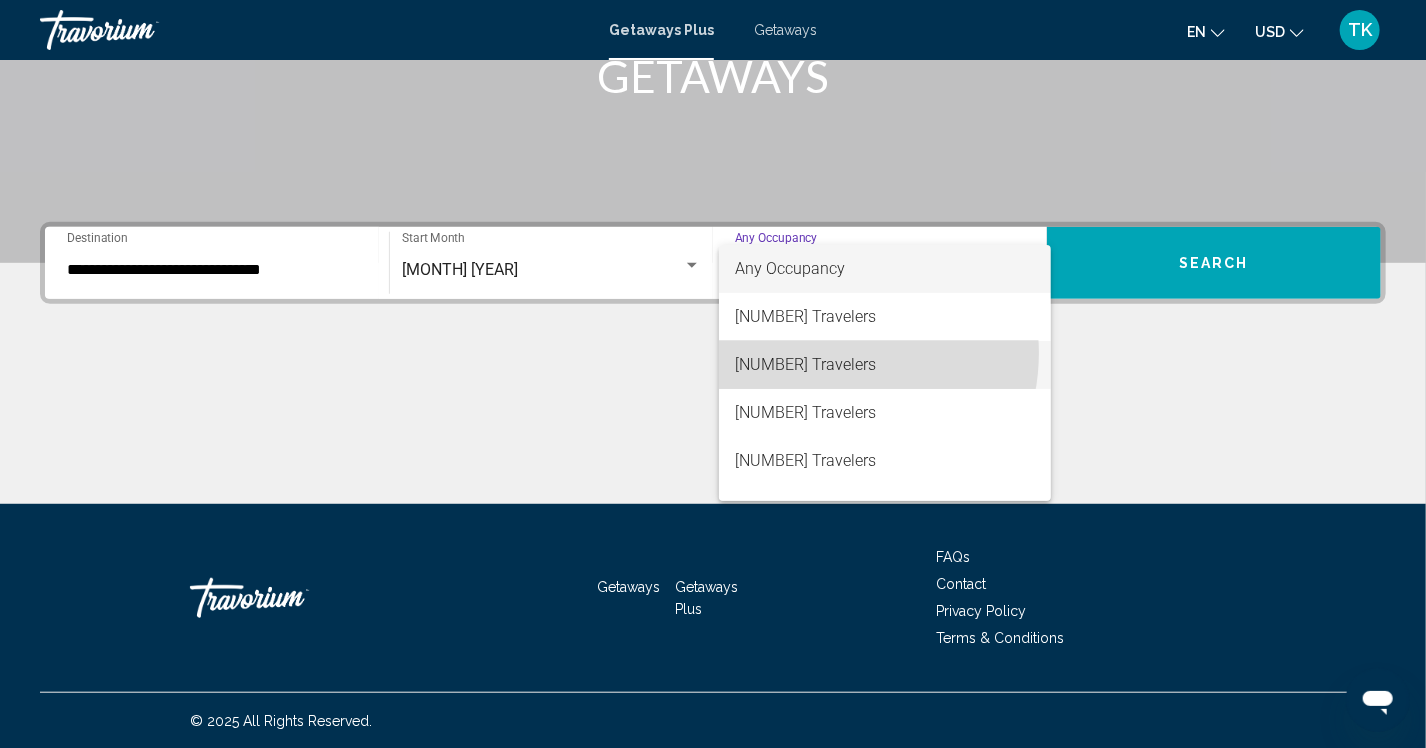 click on "[NUMBER] Travelers" at bounding box center [885, 365] 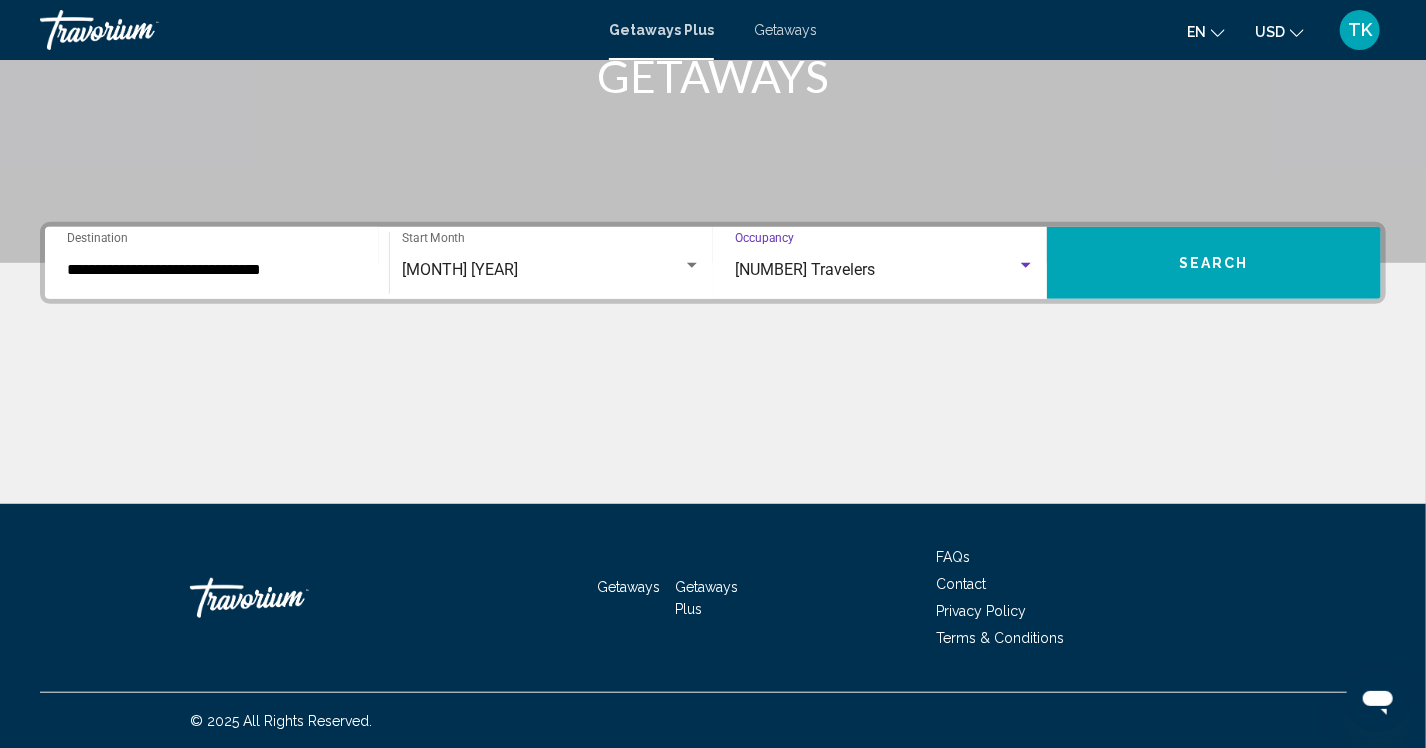 click on "Search" at bounding box center [1214, 263] 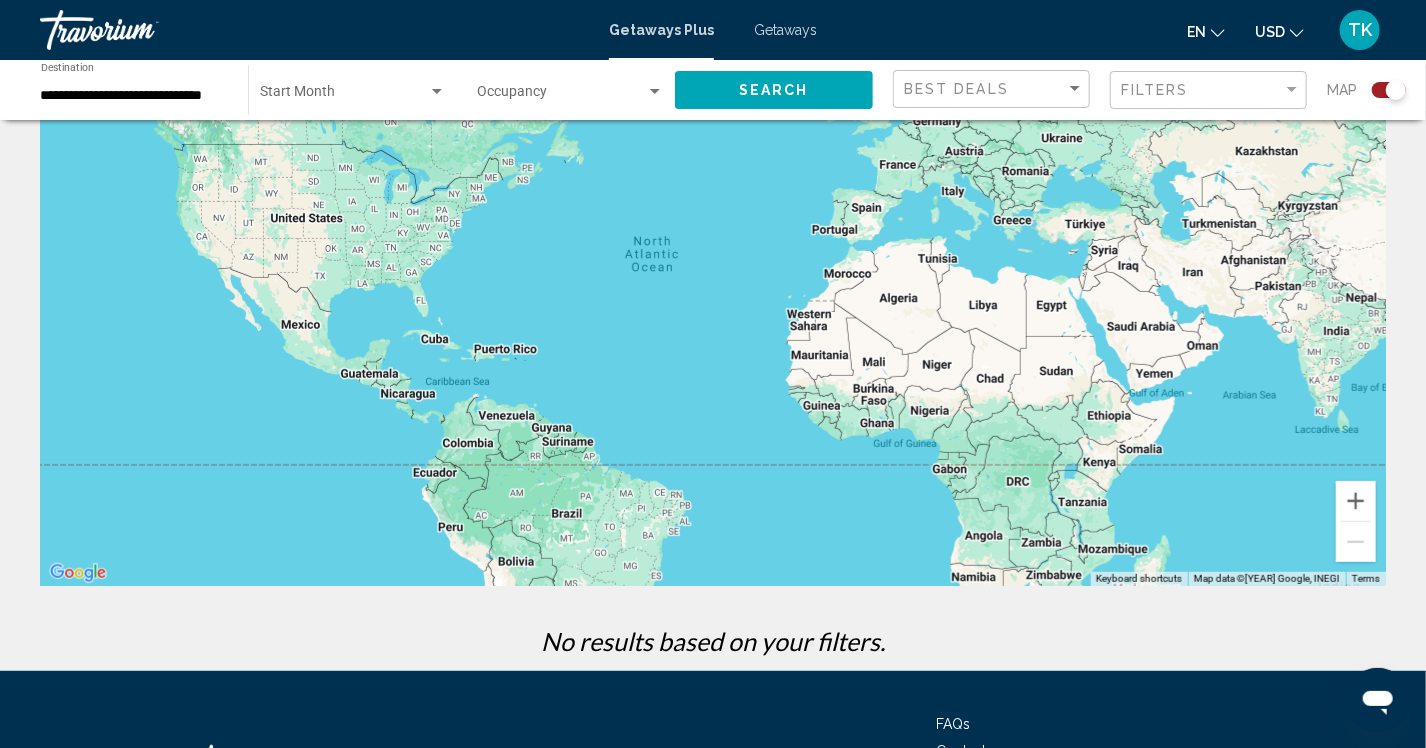 scroll, scrollTop: 0, scrollLeft: 0, axis: both 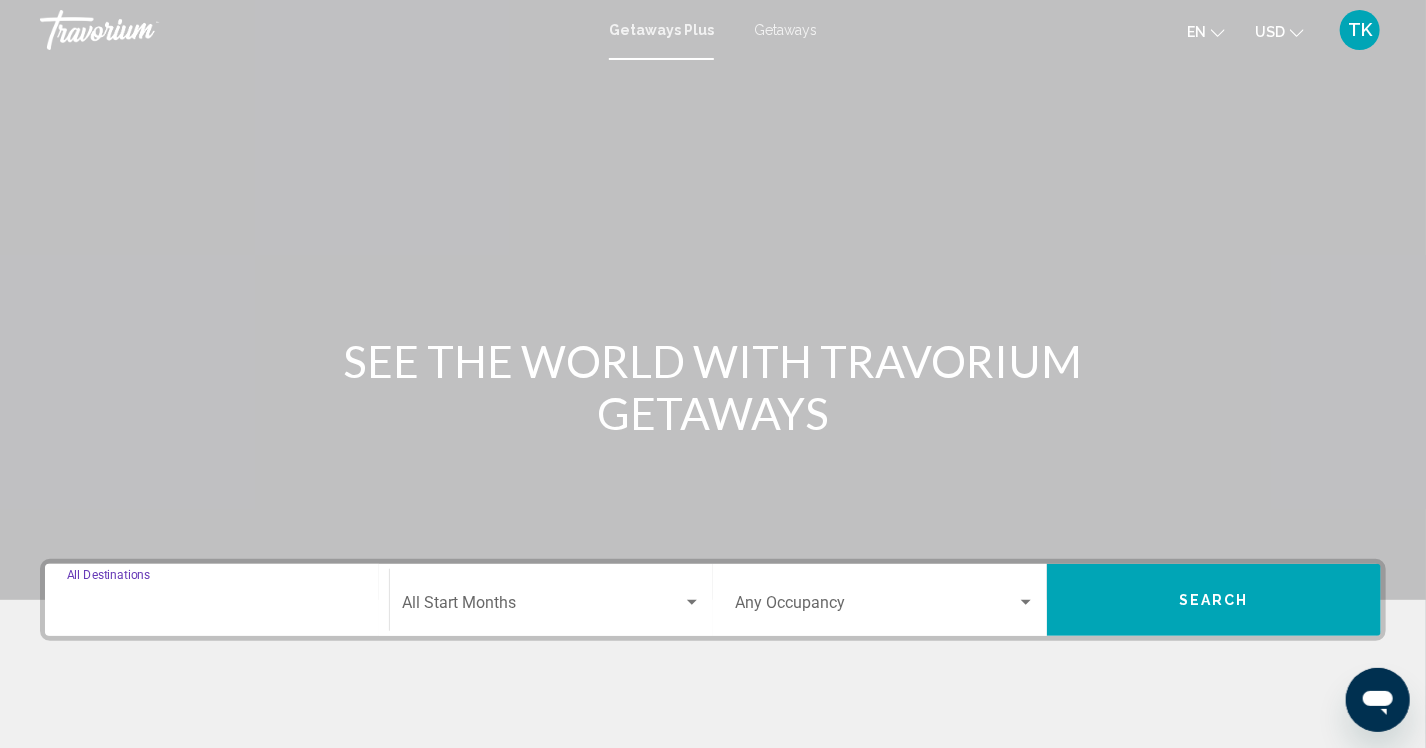 click on "Destination All Destinations" at bounding box center [217, 607] 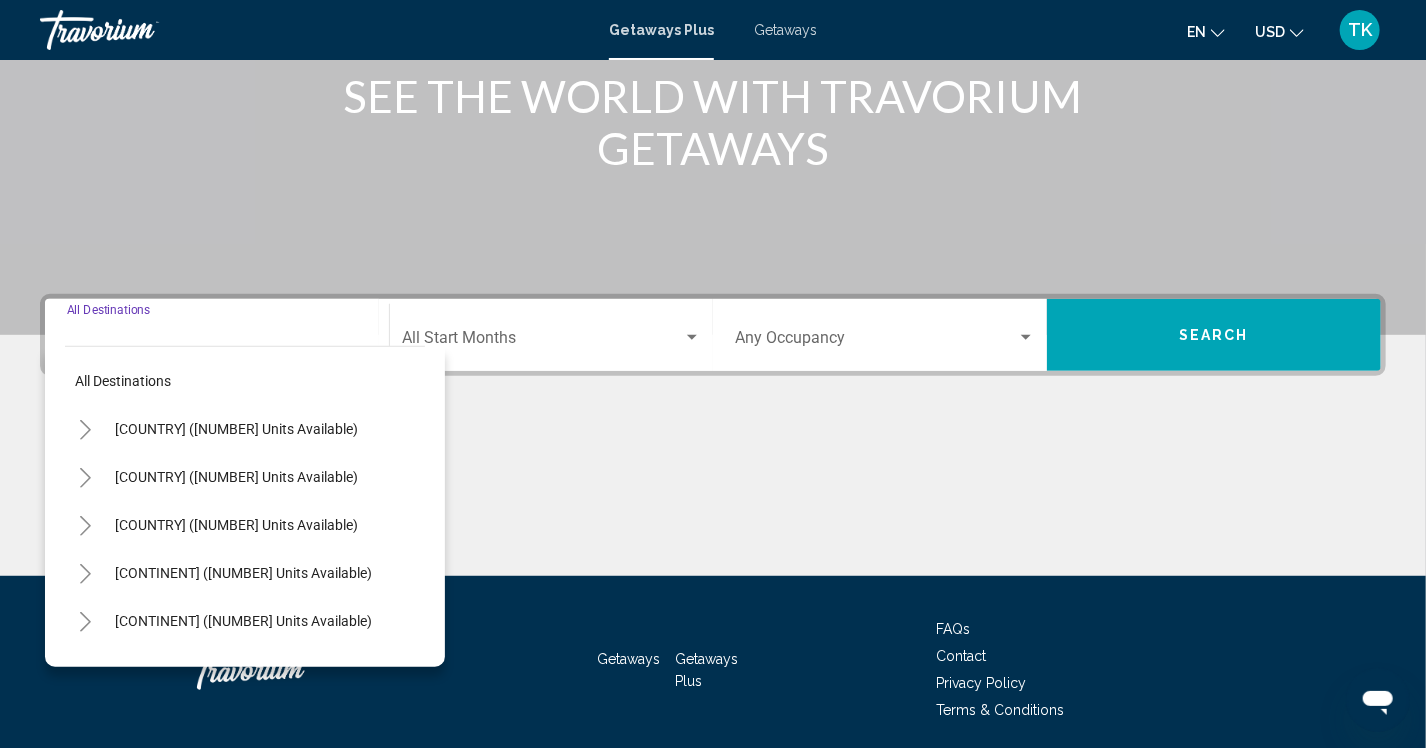 scroll, scrollTop: 337, scrollLeft: 0, axis: vertical 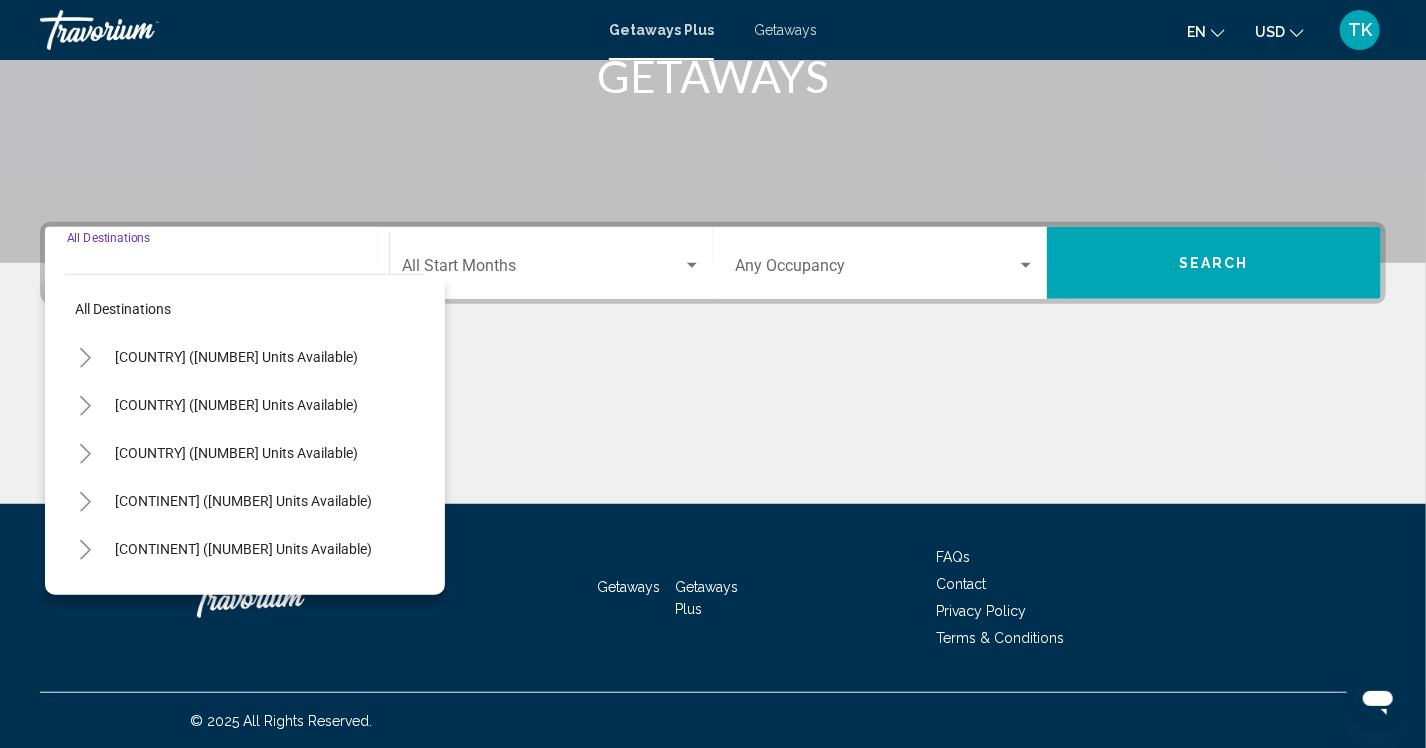 click at bounding box center [85, 358] 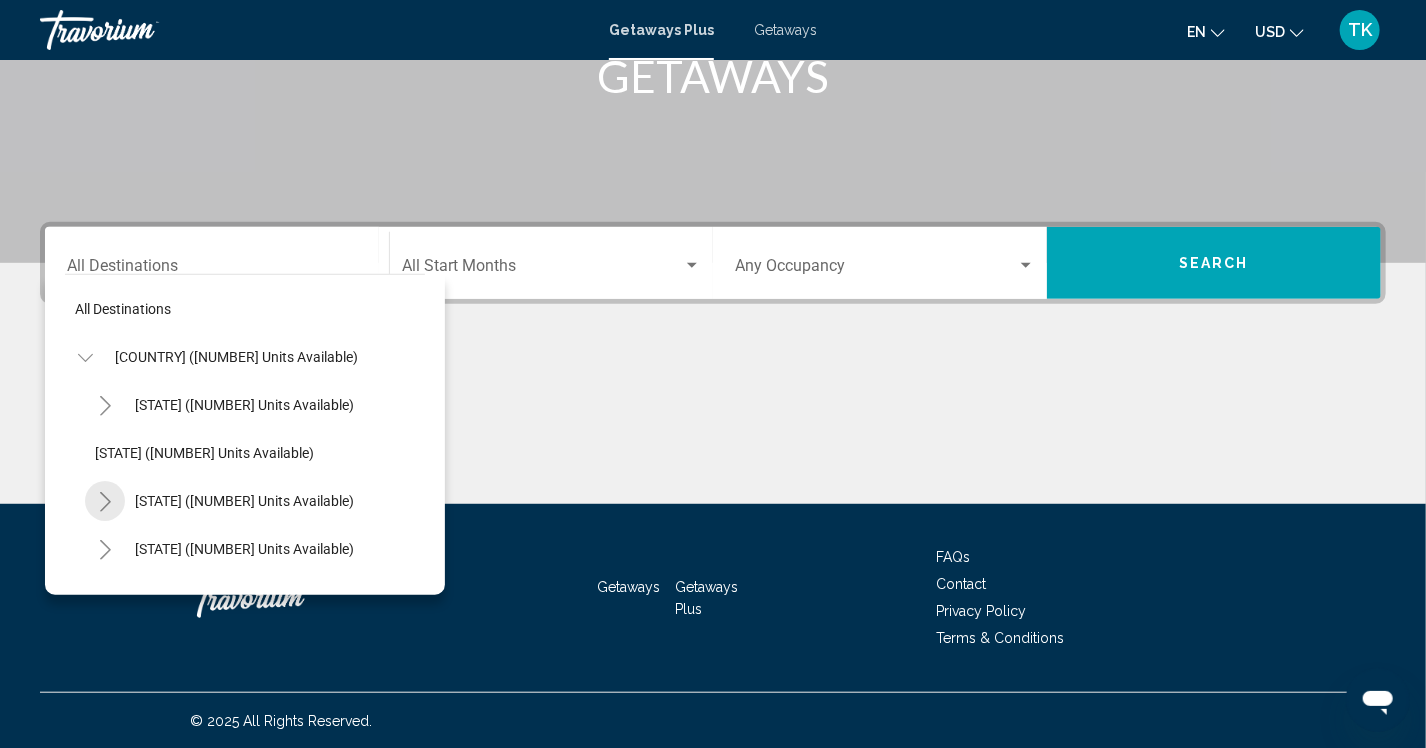 click at bounding box center (105, 501) 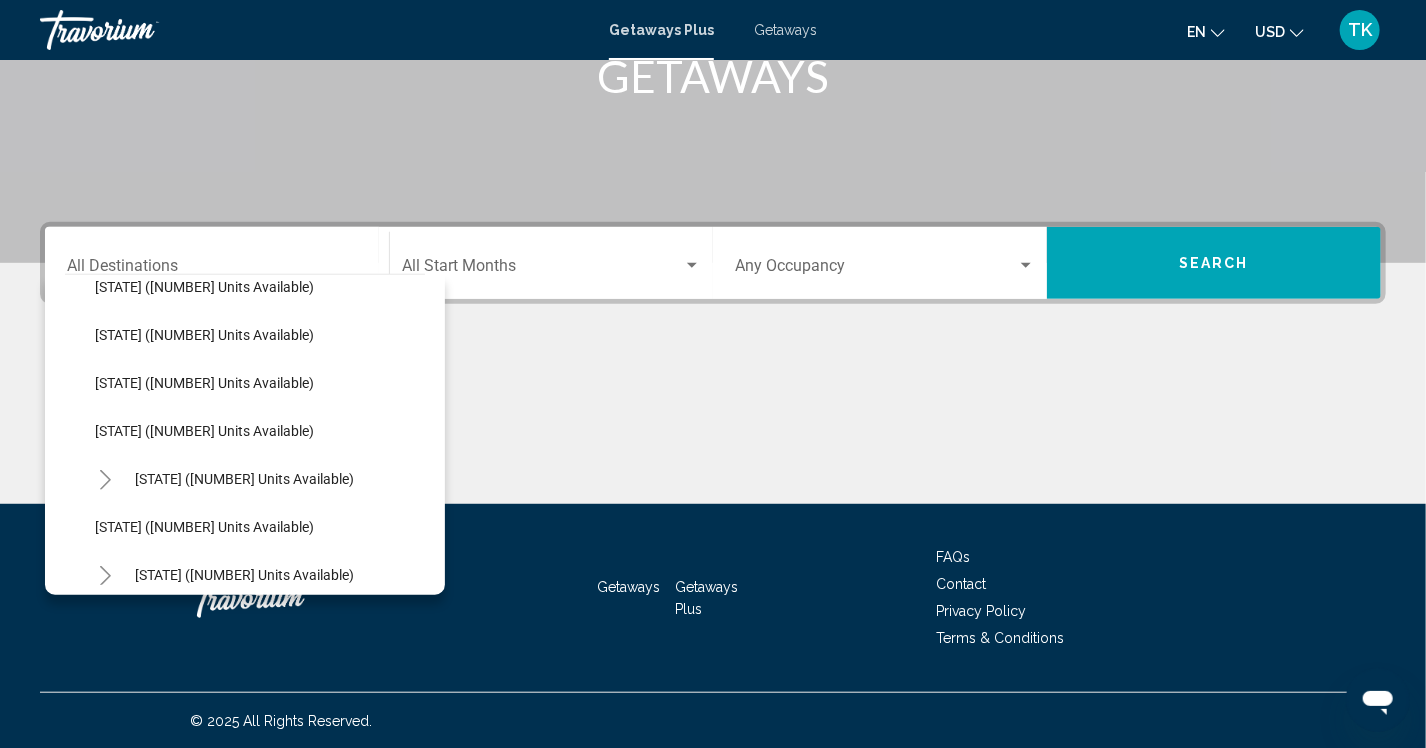 scroll, scrollTop: 1000, scrollLeft: 0, axis: vertical 